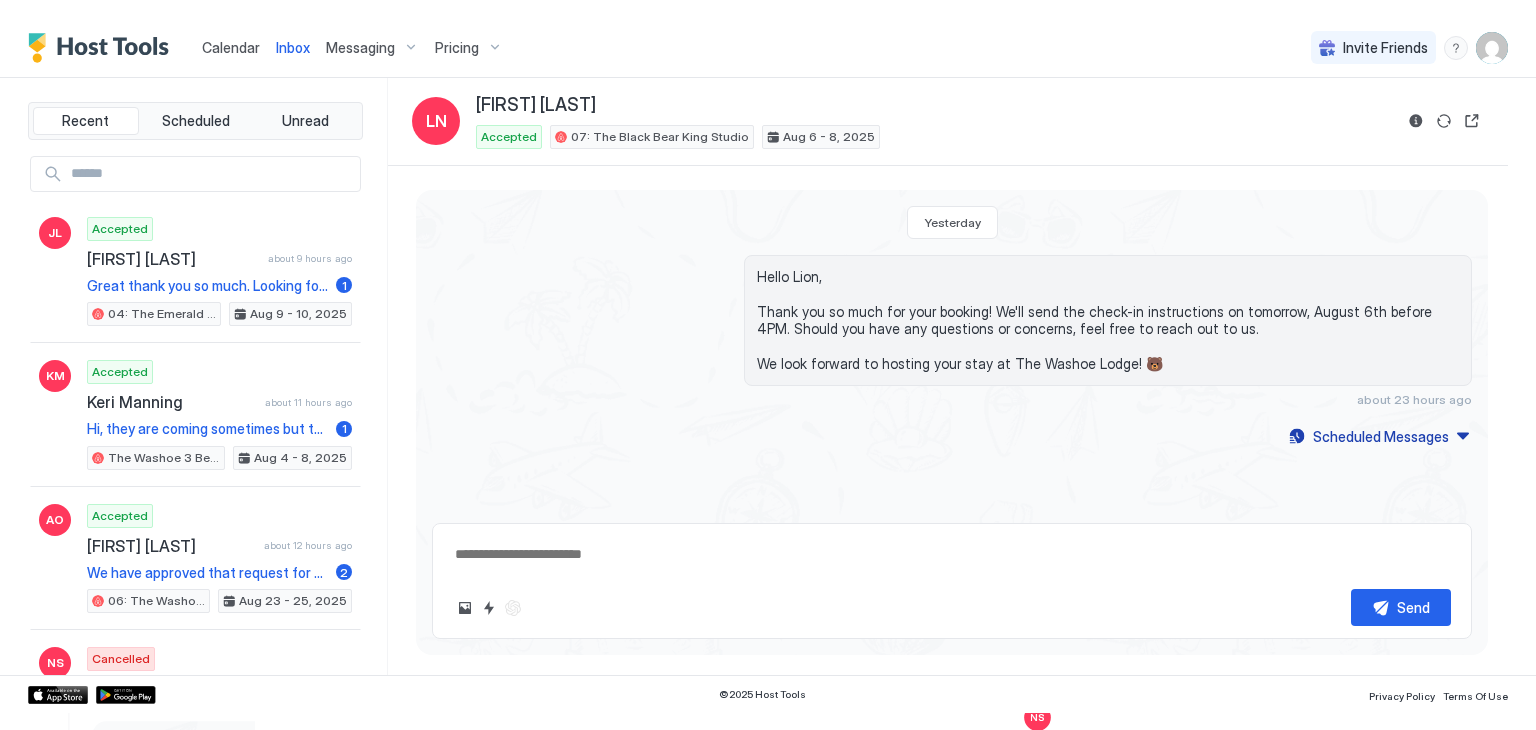 scroll, scrollTop: 0, scrollLeft: 0, axis: both 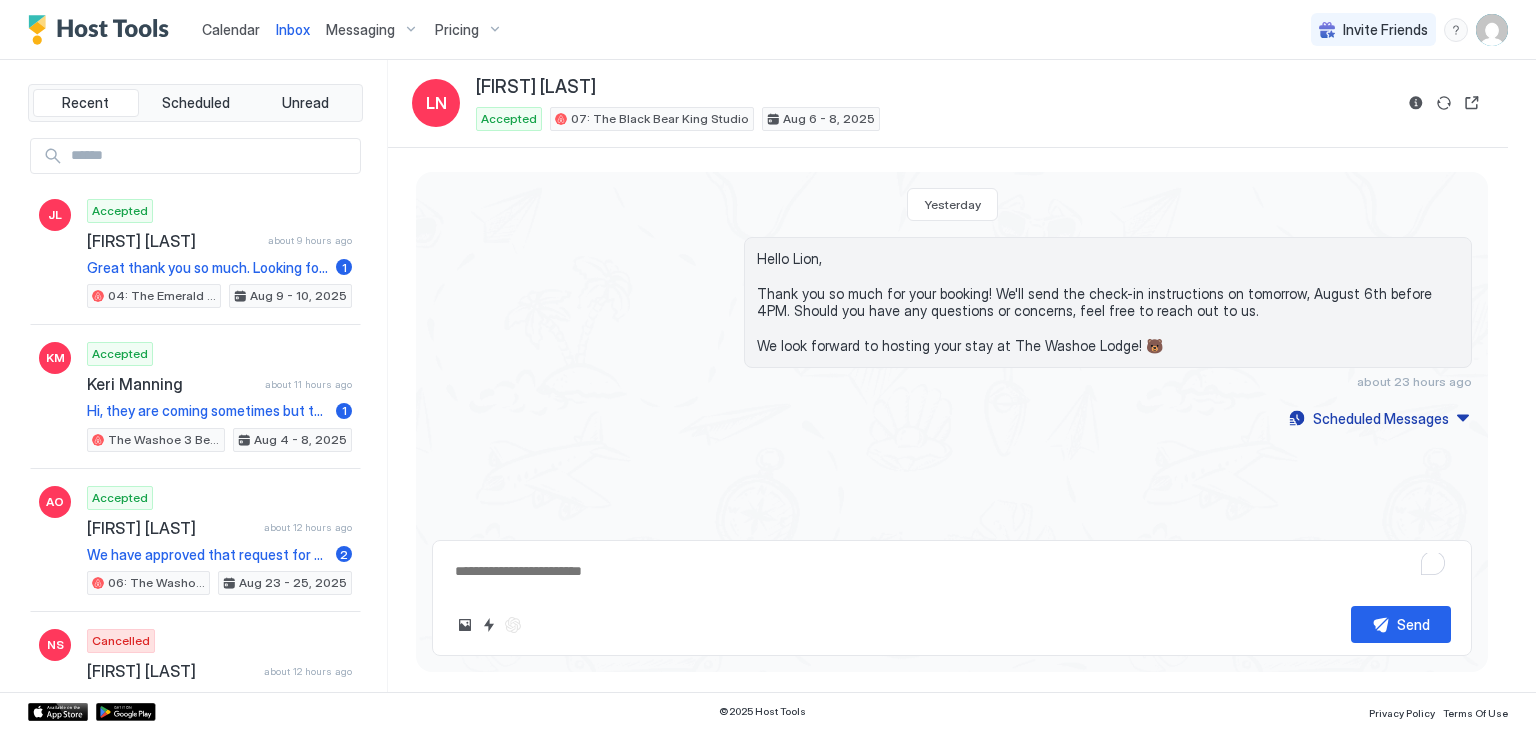 click on "Calendar" at bounding box center [231, 29] 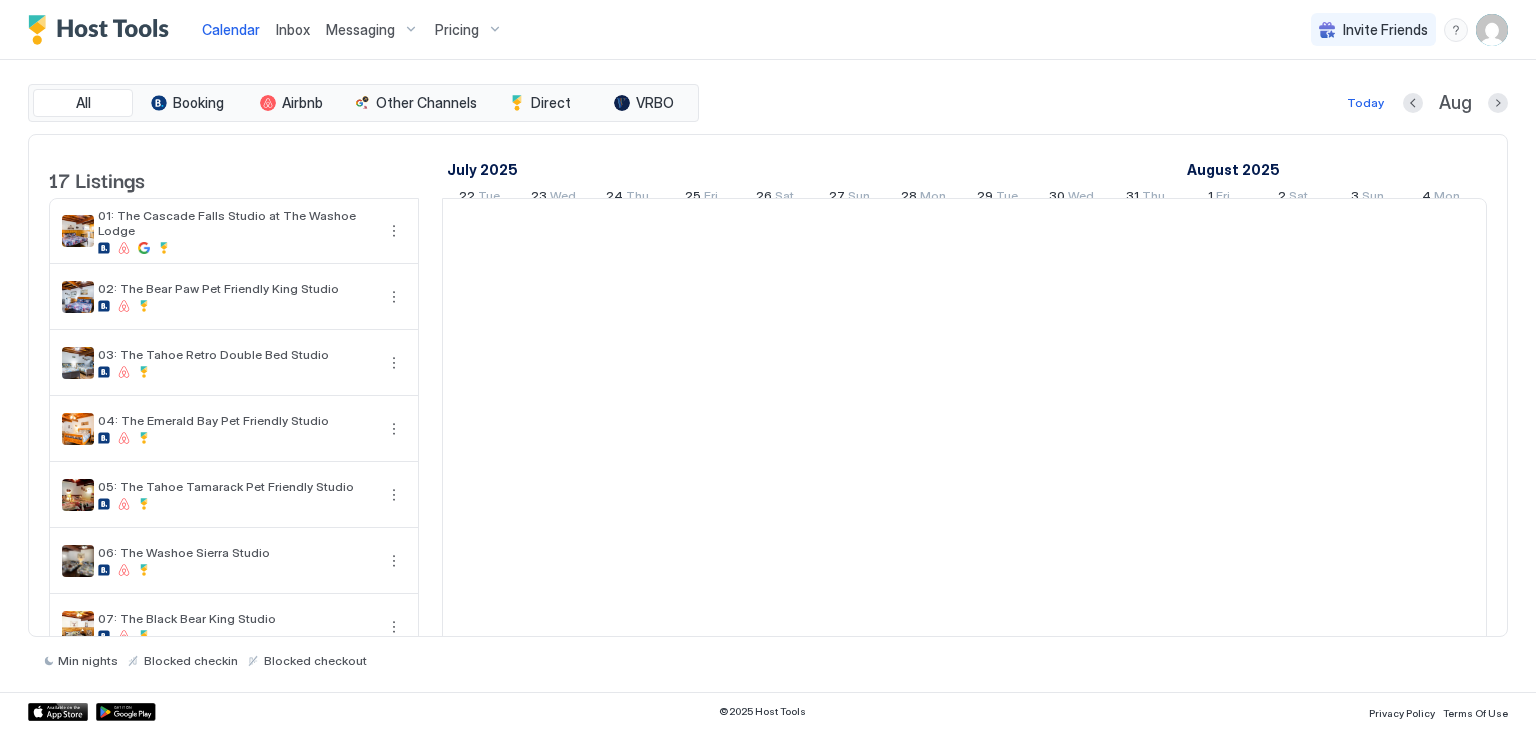 scroll, scrollTop: 0, scrollLeft: 1111, axis: horizontal 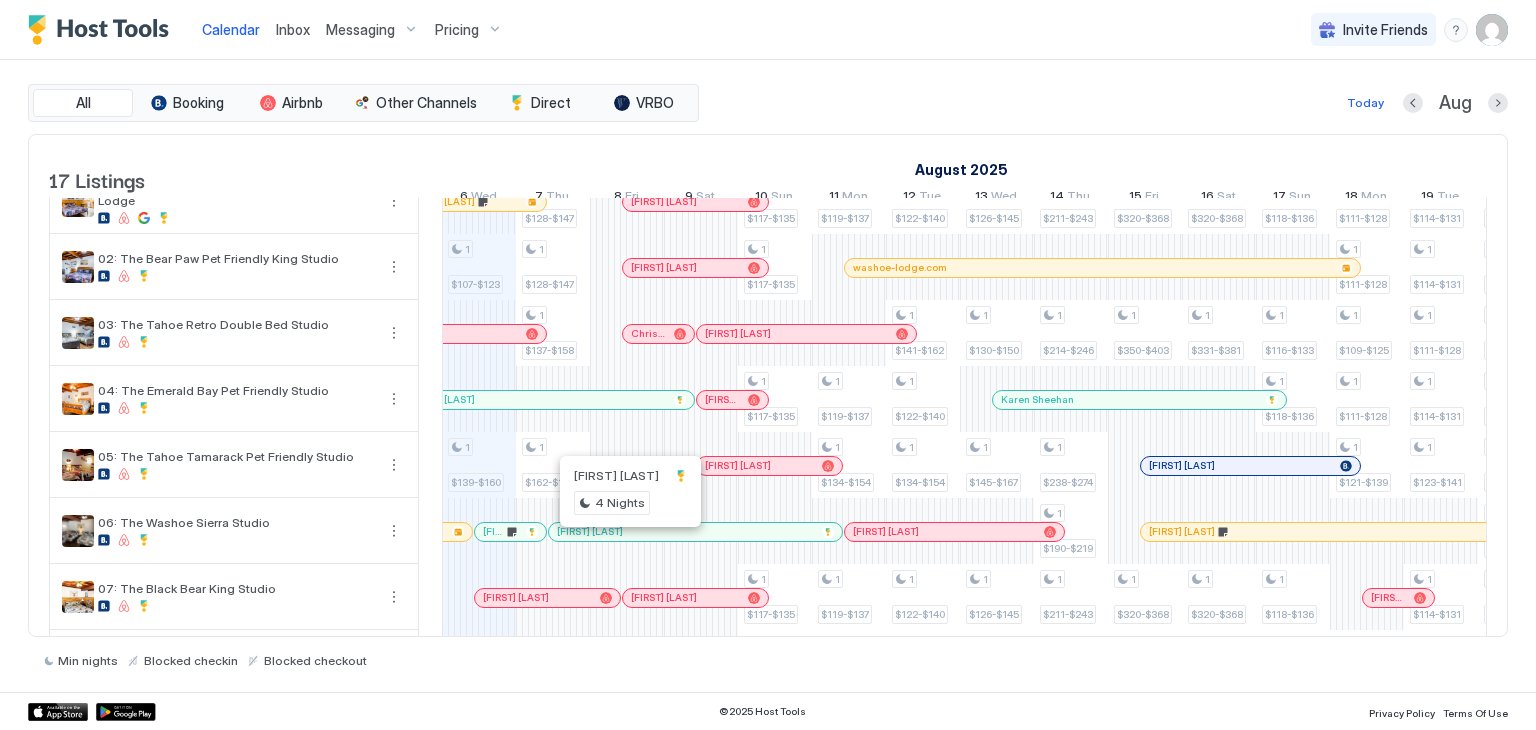 click at bounding box center (626, 532) 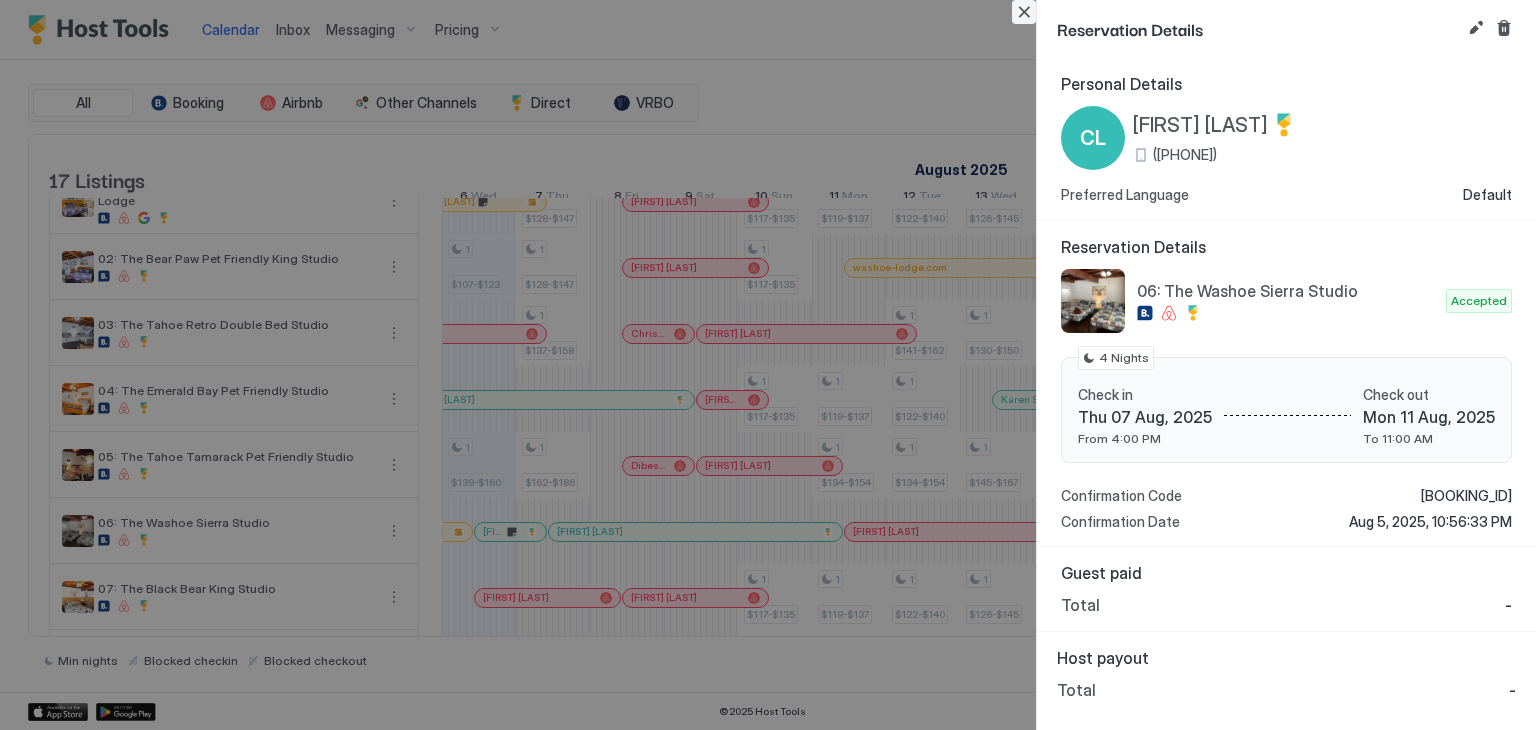 click at bounding box center (1024, 12) 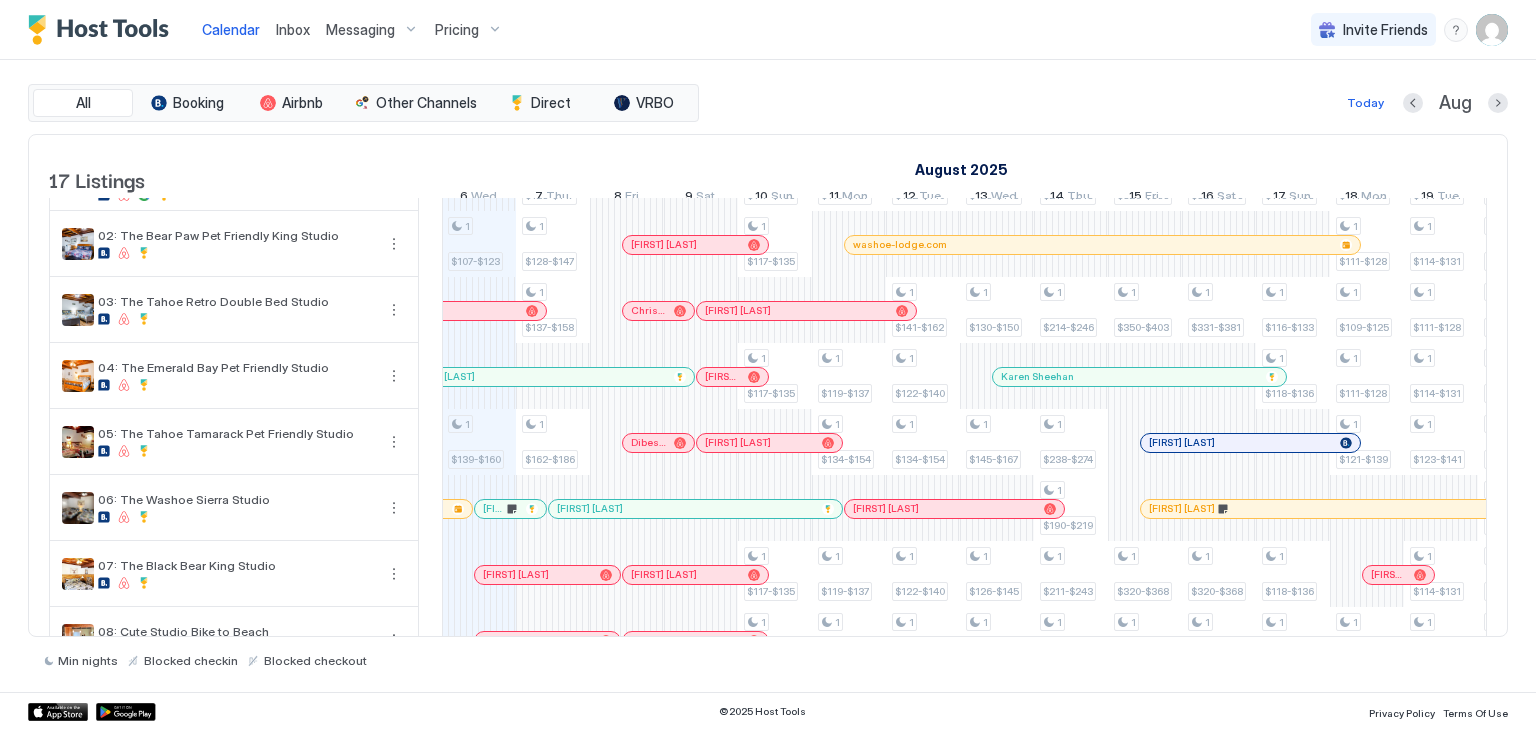 scroll, scrollTop: 0, scrollLeft: 0, axis: both 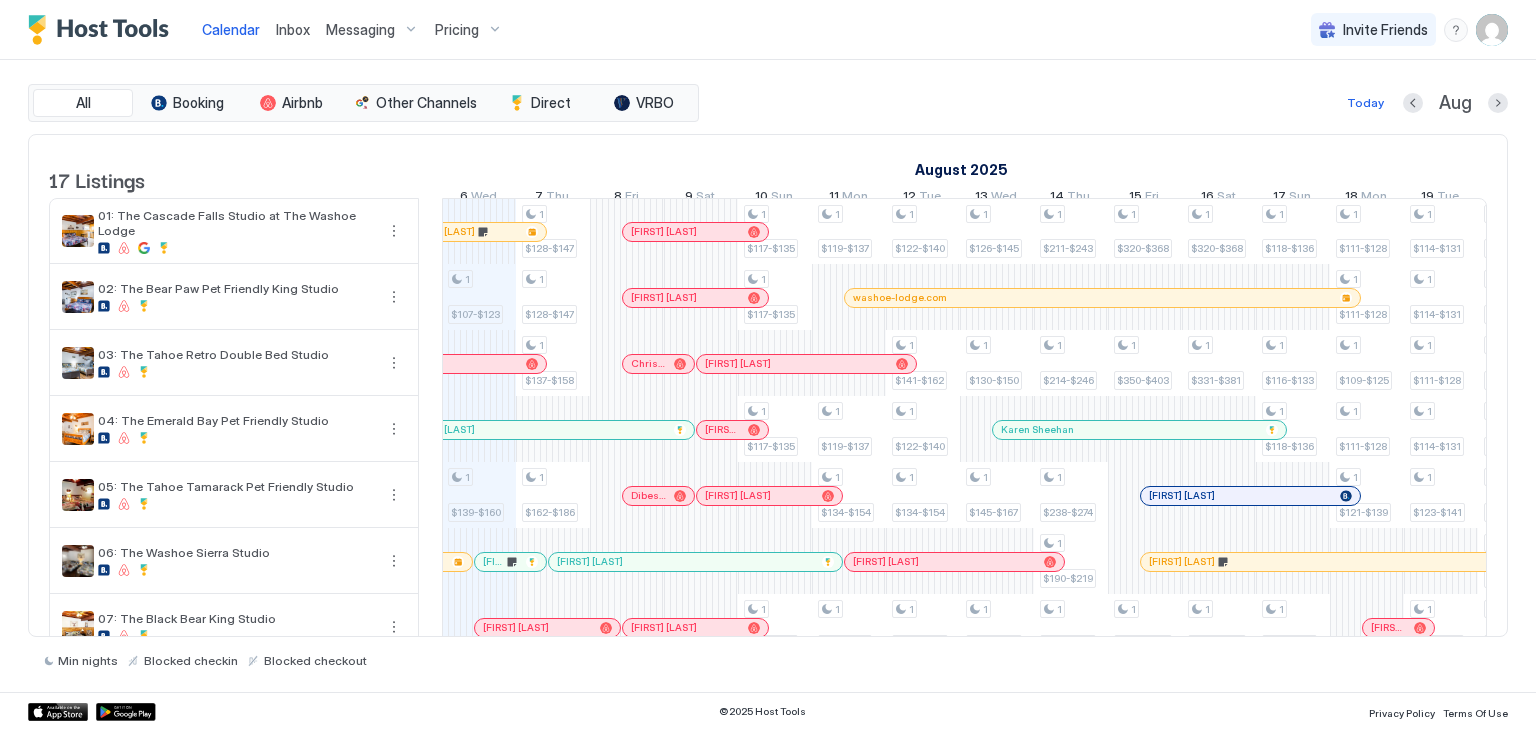 click on "Inbox" at bounding box center (293, 29) 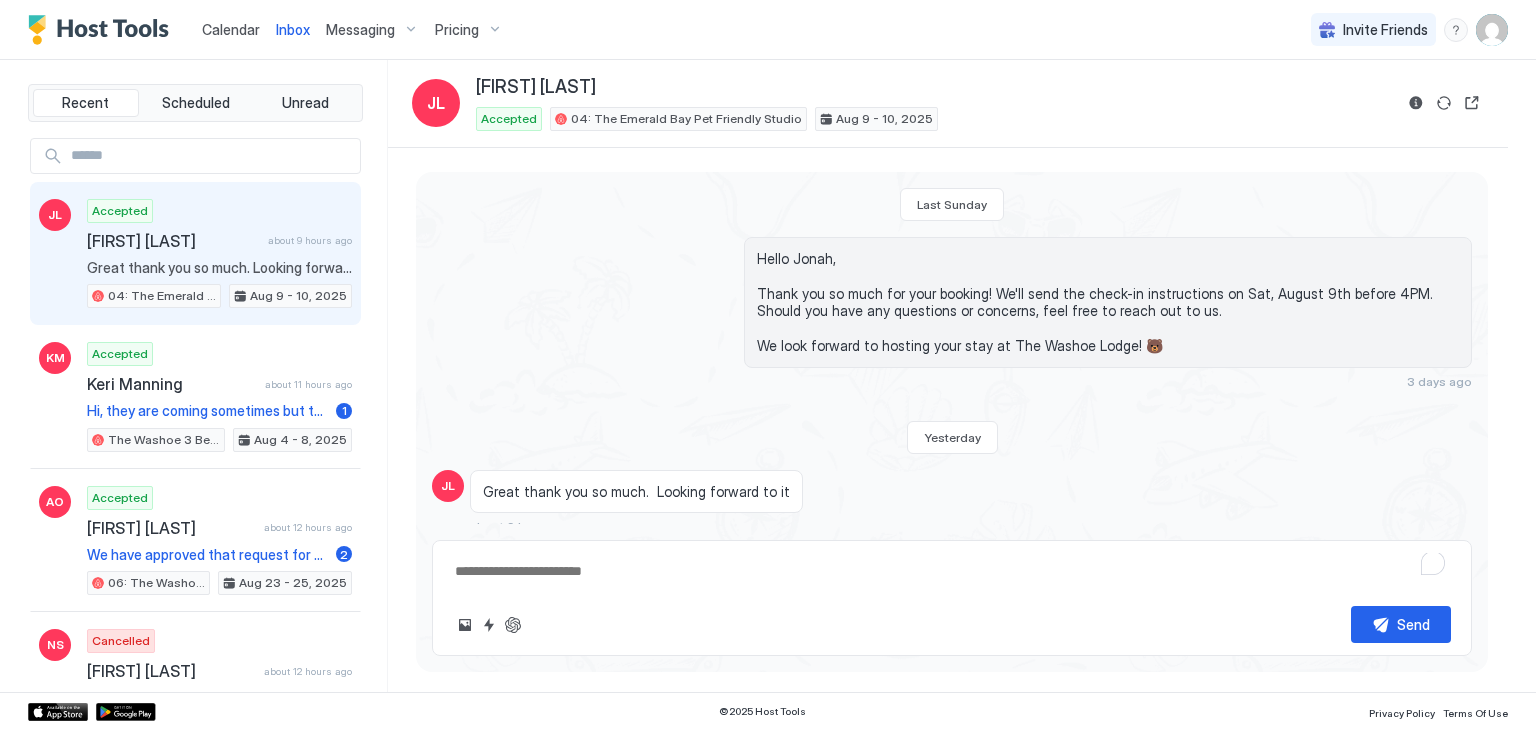 scroll, scrollTop: 49, scrollLeft: 0, axis: vertical 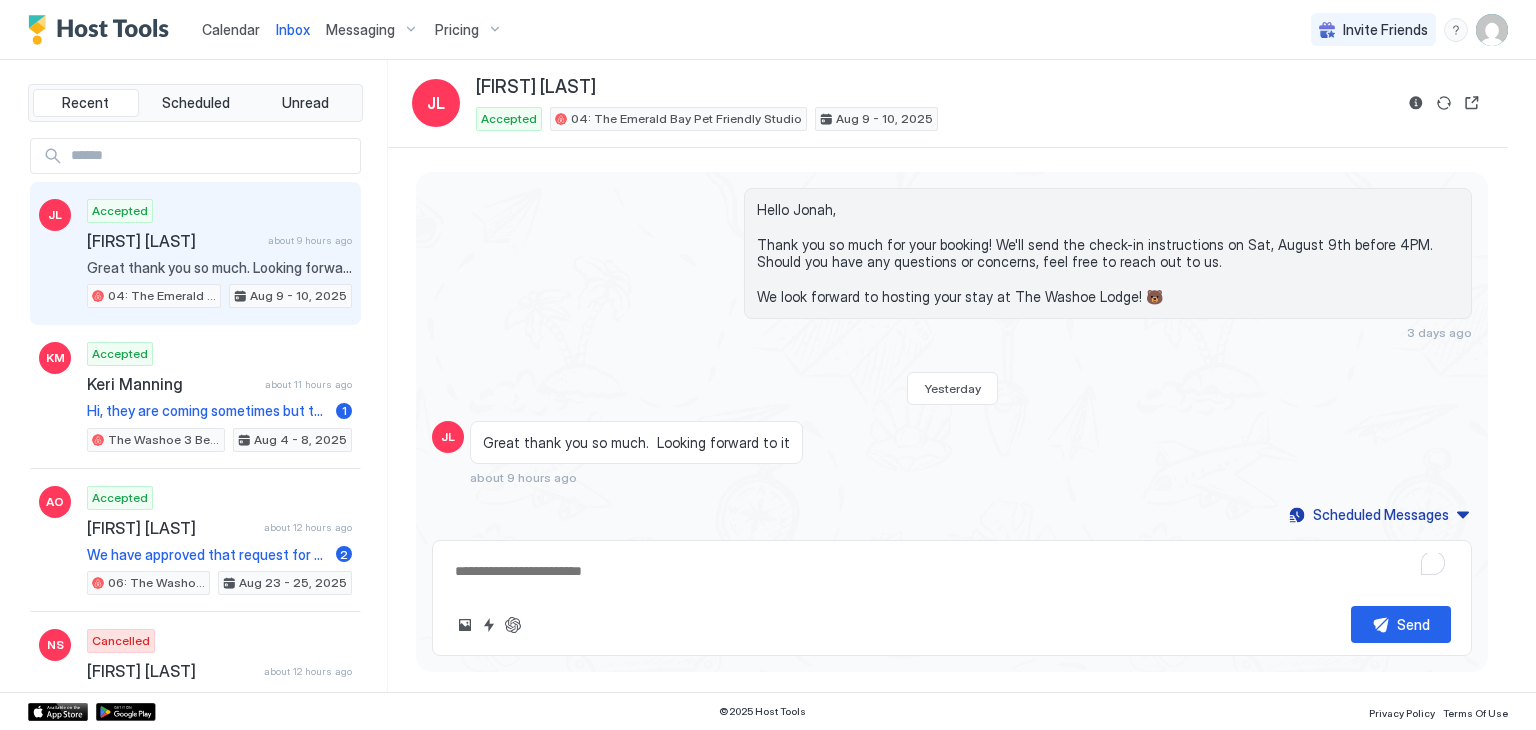 click at bounding box center (952, 571) 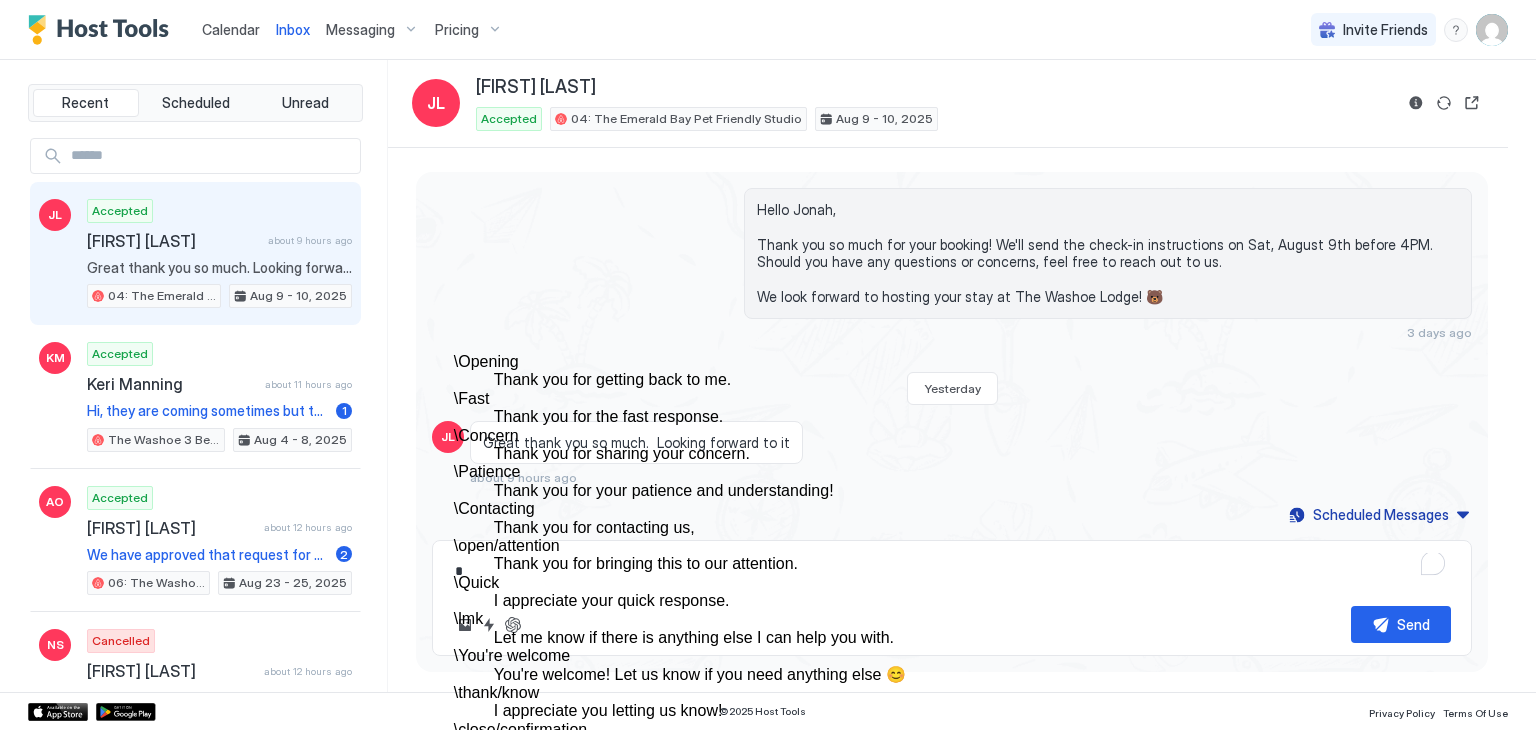 scroll, scrollTop: 371, scrollLeft: 0, axis: vertical 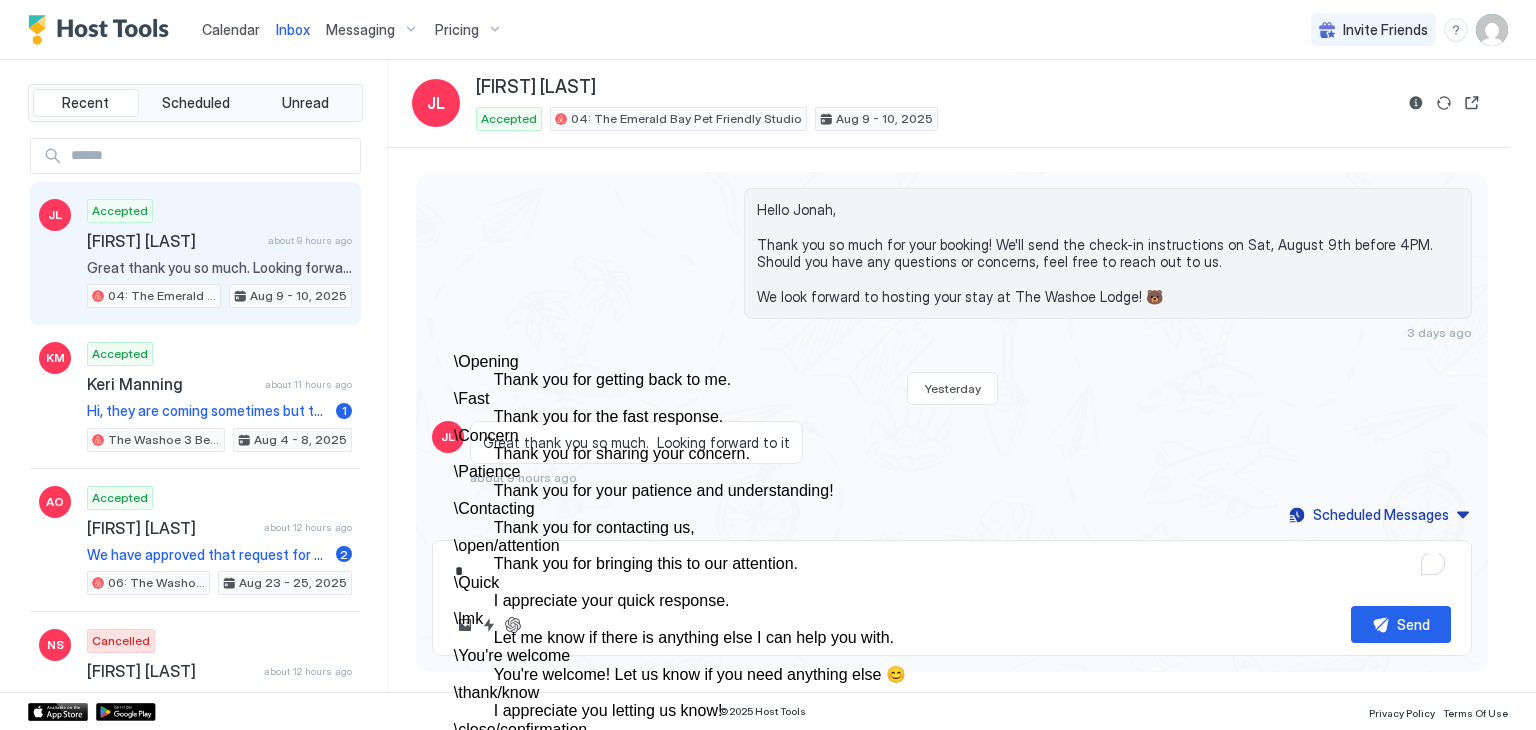 click on "You're welcome! Let us know if you need anything else 😊" 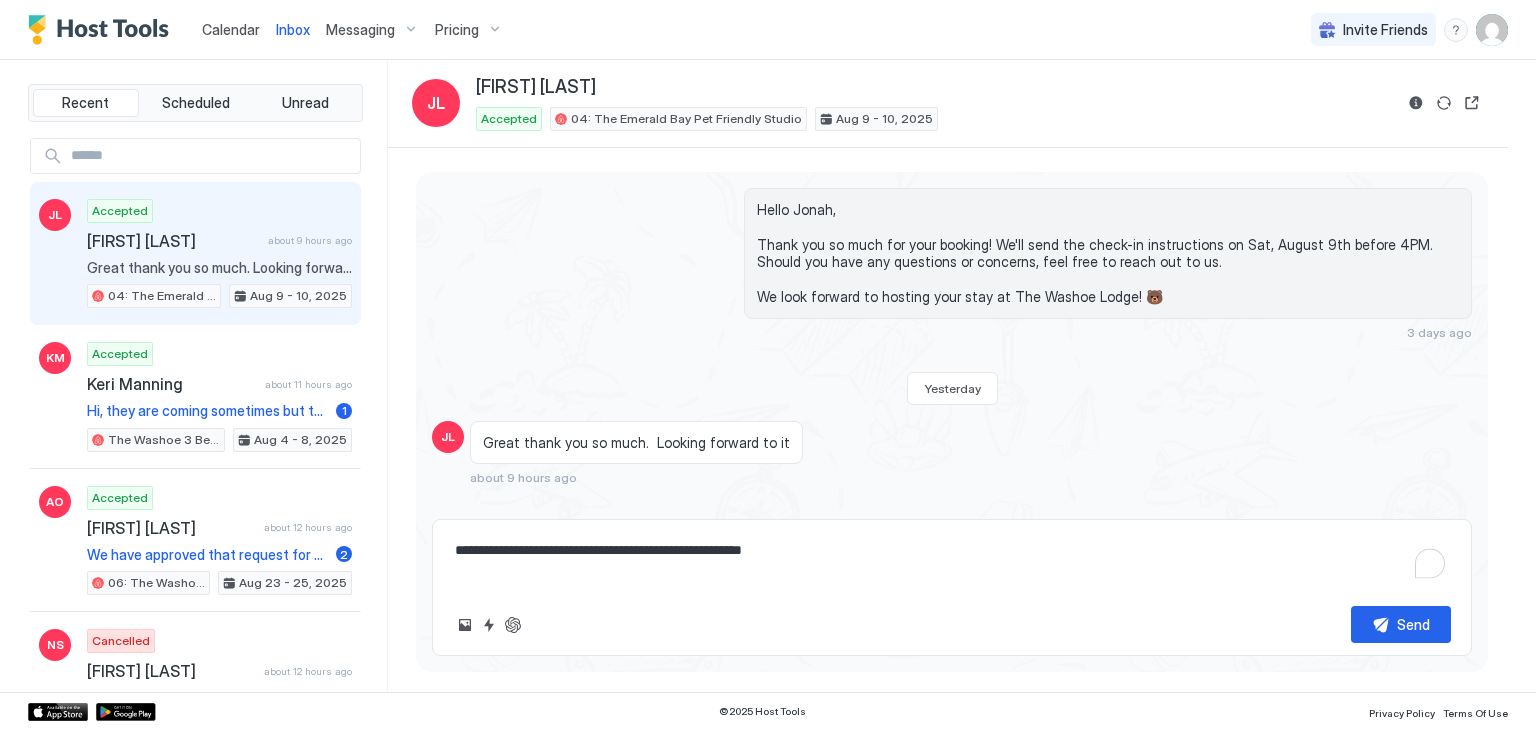 type on "*" 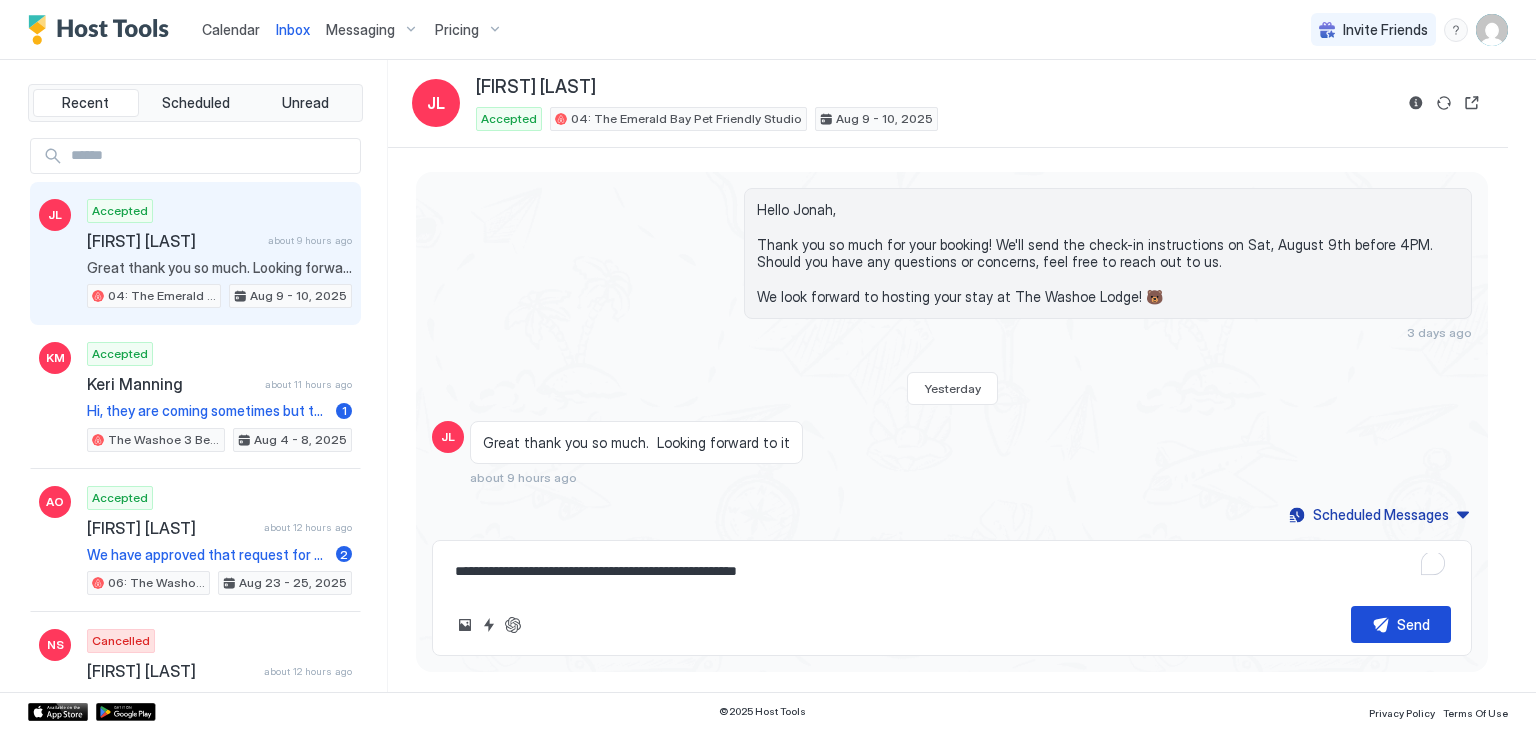 type on "**********" 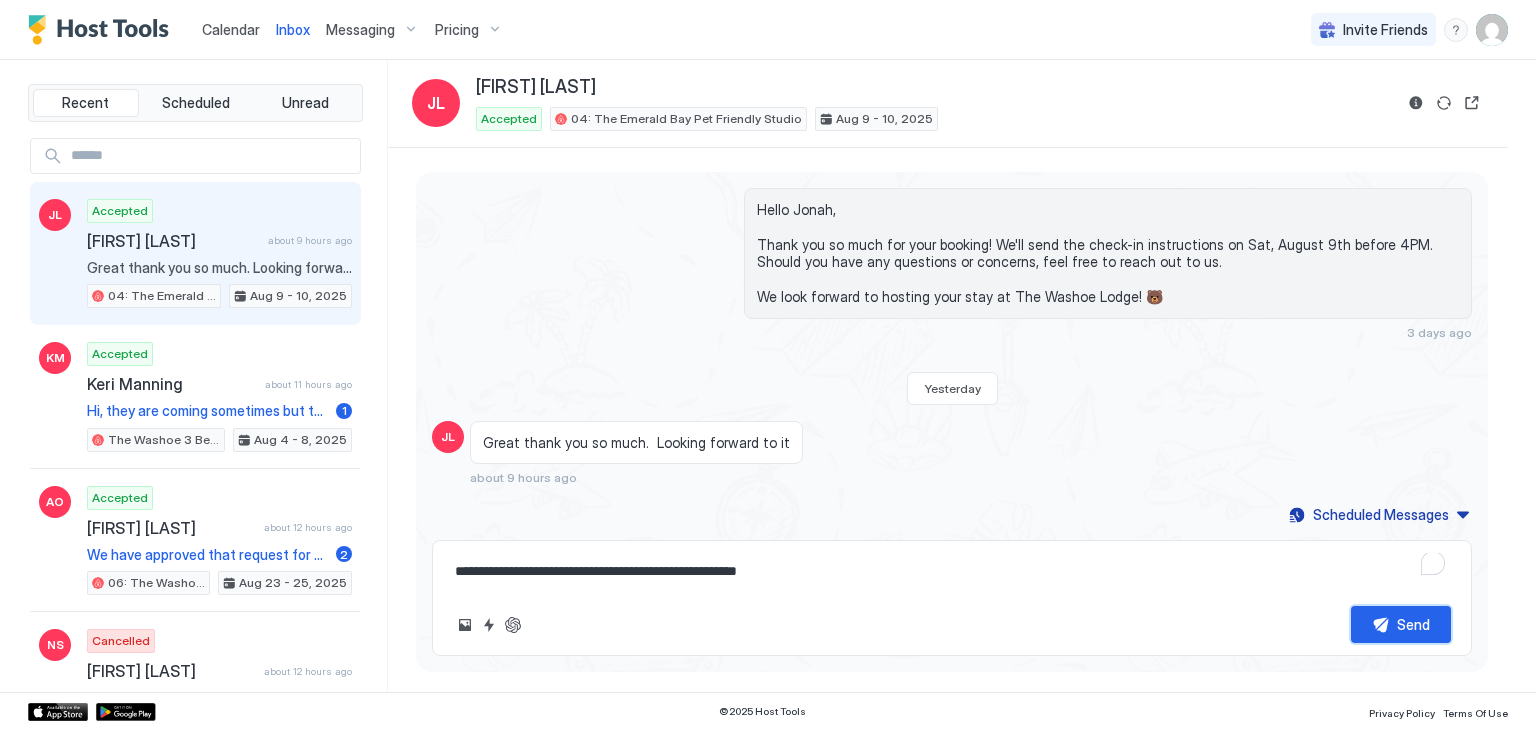click on "Send" at bounding box center (1413, 624) 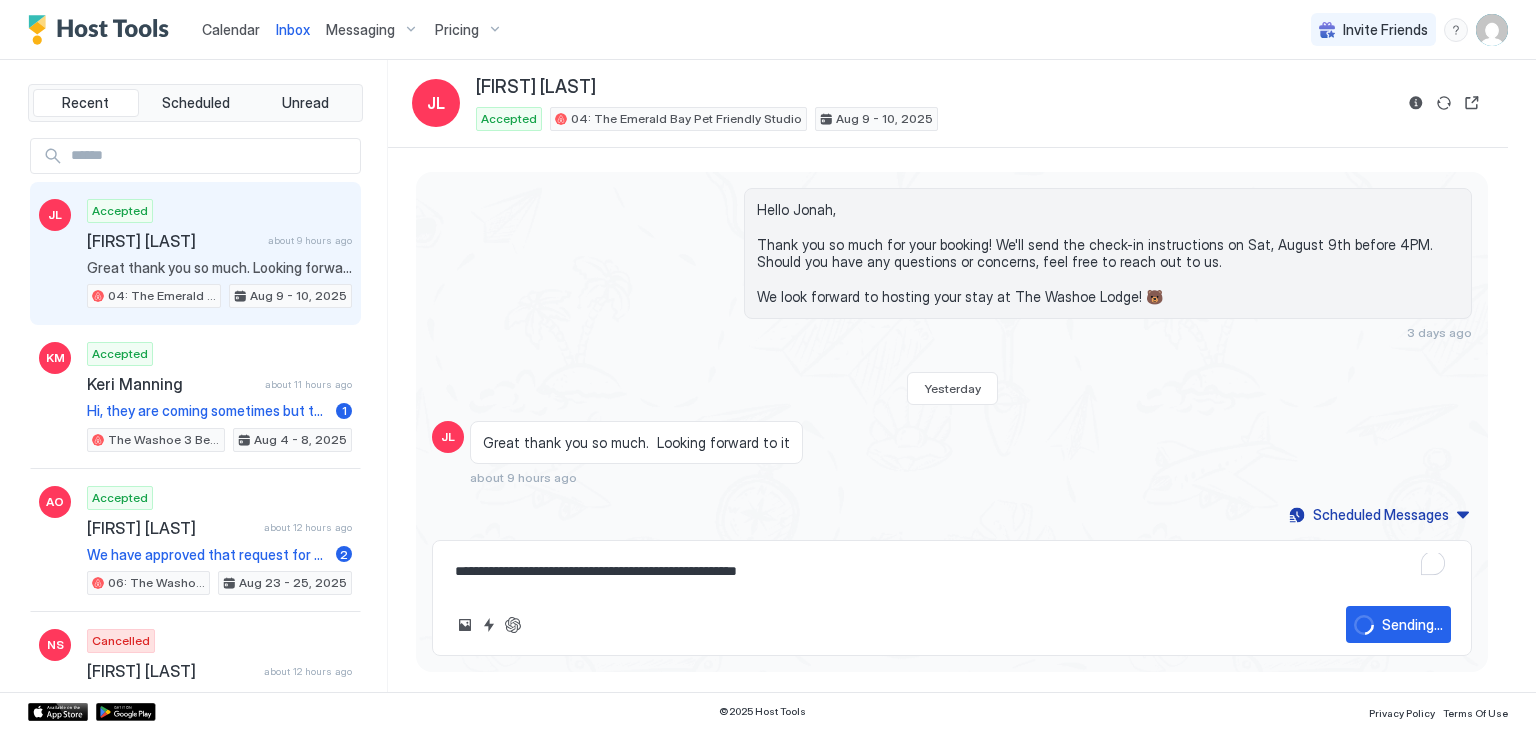 type on "*" 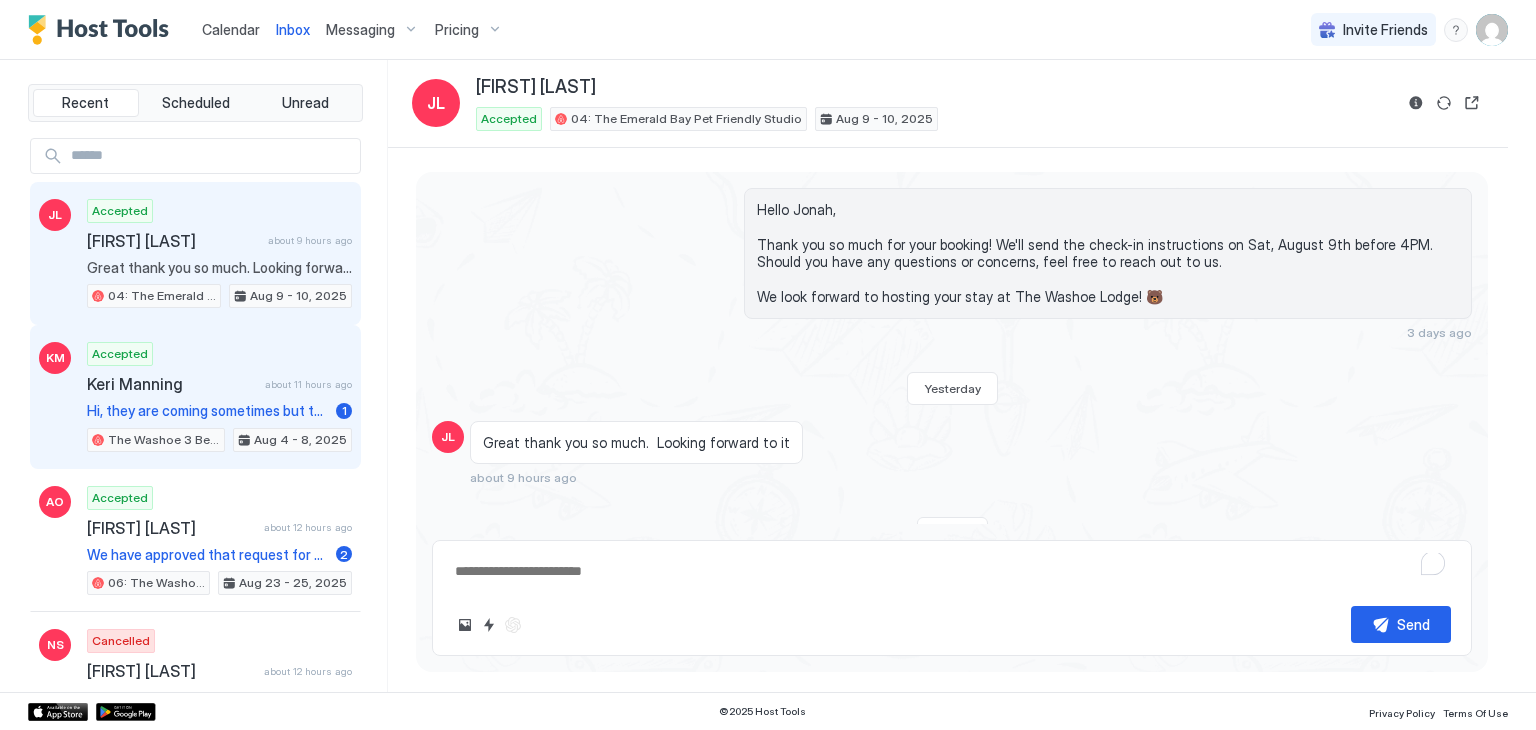 scroll, scrollTop: 193, scrollLeft: 0, axis: vertical 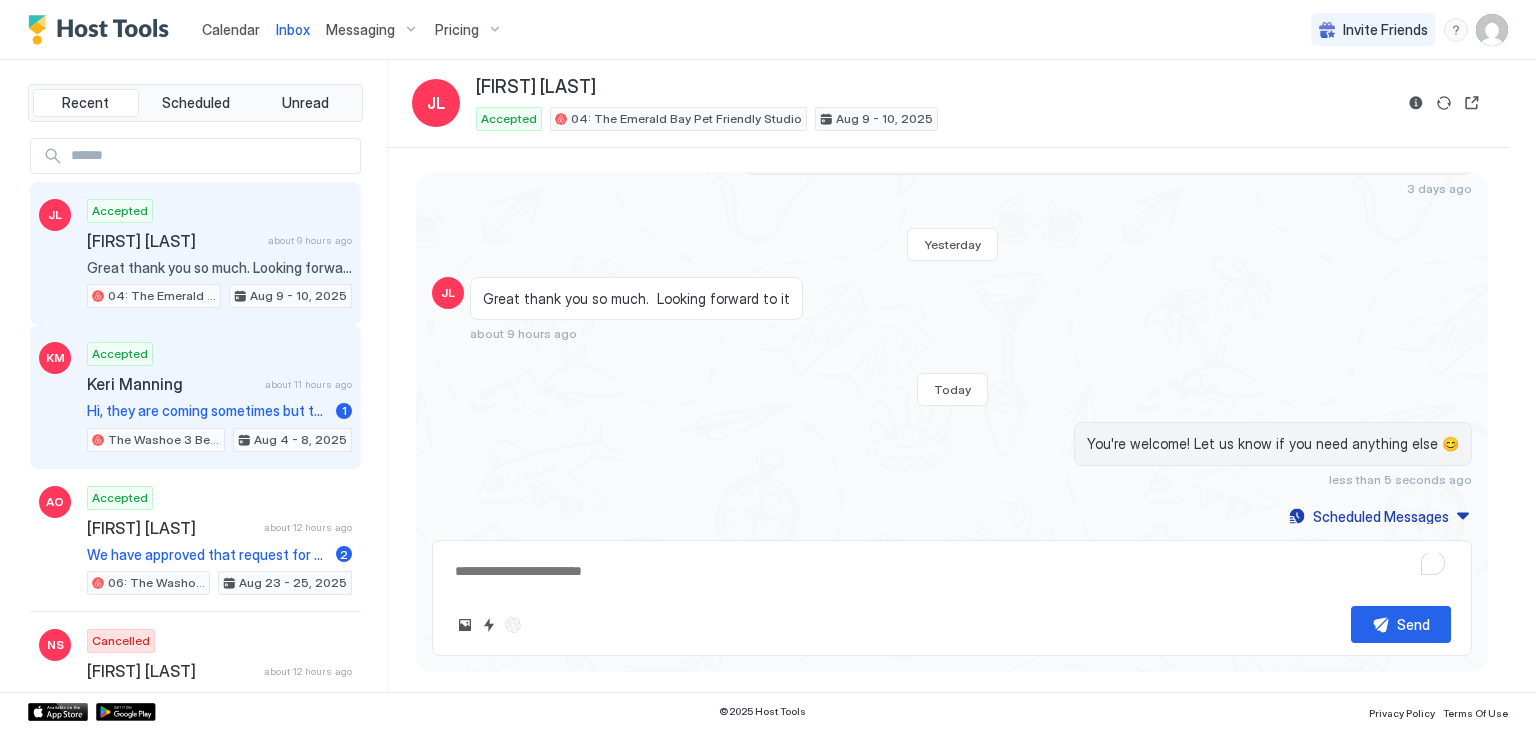 click on "Hi, they are coming sometimes but they are not aggressive , they usually leave after few minutes" at bounding box center (207, 411) 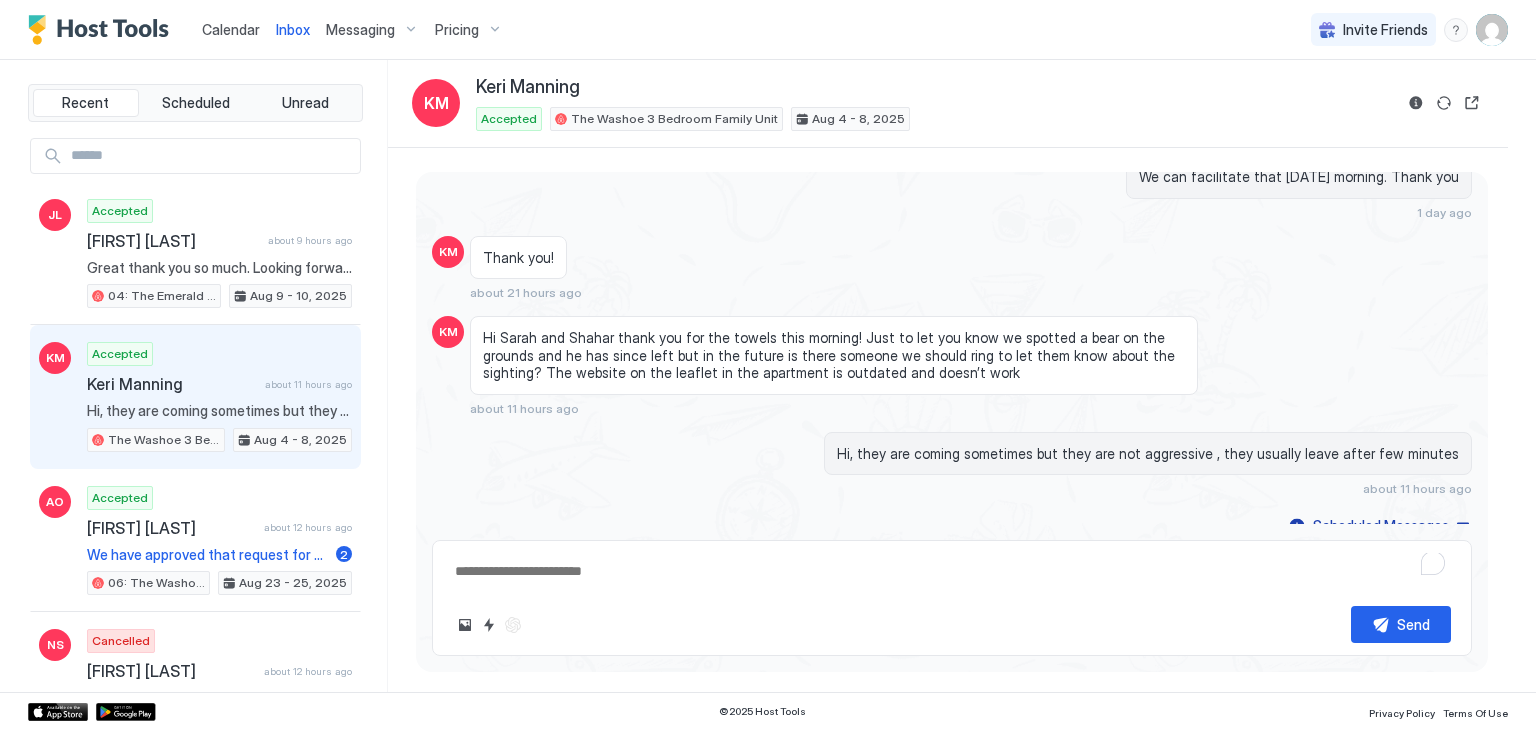 scroll, scrollTop: 1149, scrollLeft: 0, axis: vertical 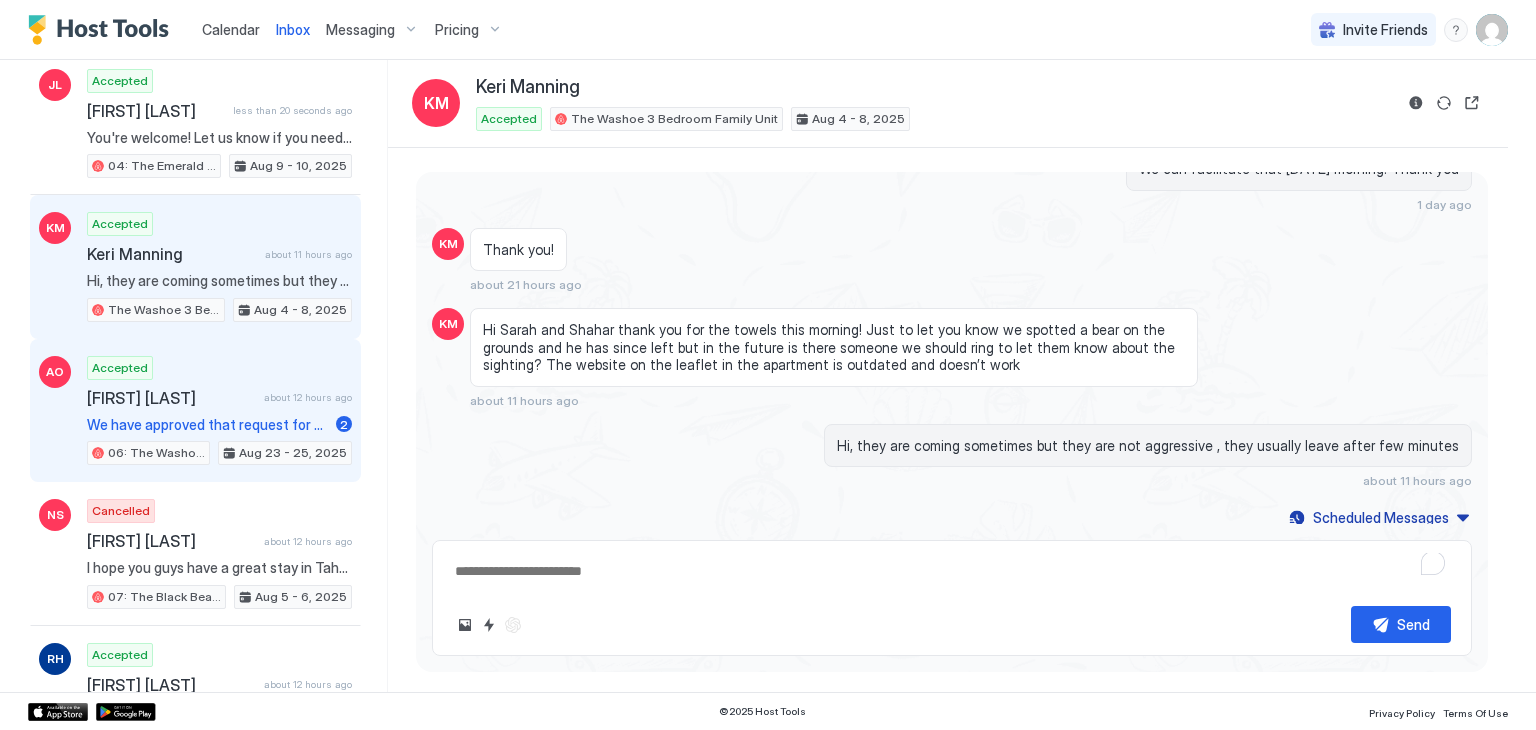 click on "Accepted Andres Olario about [TIME] hours ago We have approved that request for you. Look forward to see you  in Aug [DAY]  [NUMBER] 06: The Washoe Sierra Studio Aug [DAY] - [DAY], [YEAR]" at bounding box center (219, 411) 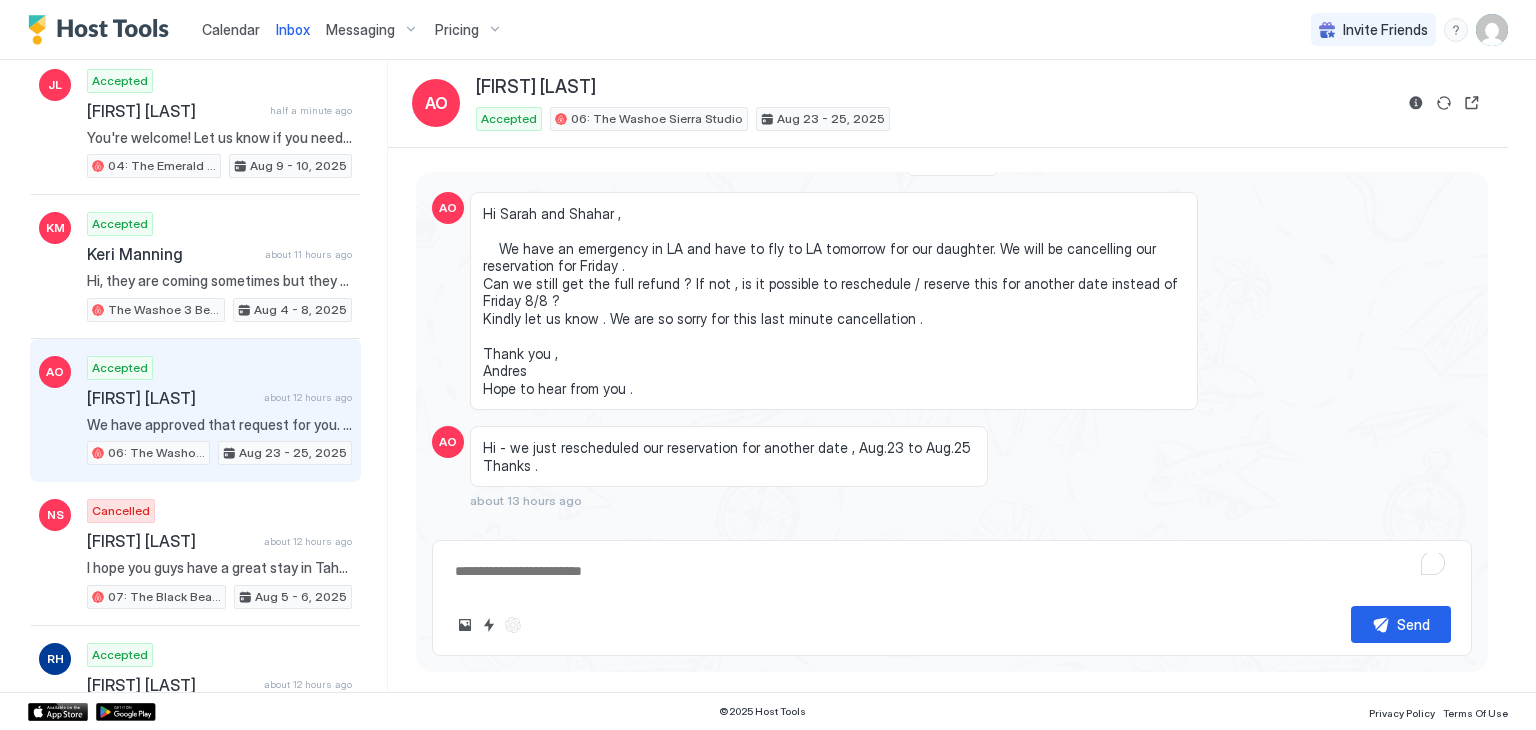 scroll, scrollTop: 381, scrollLeft: 0, axis: vertical 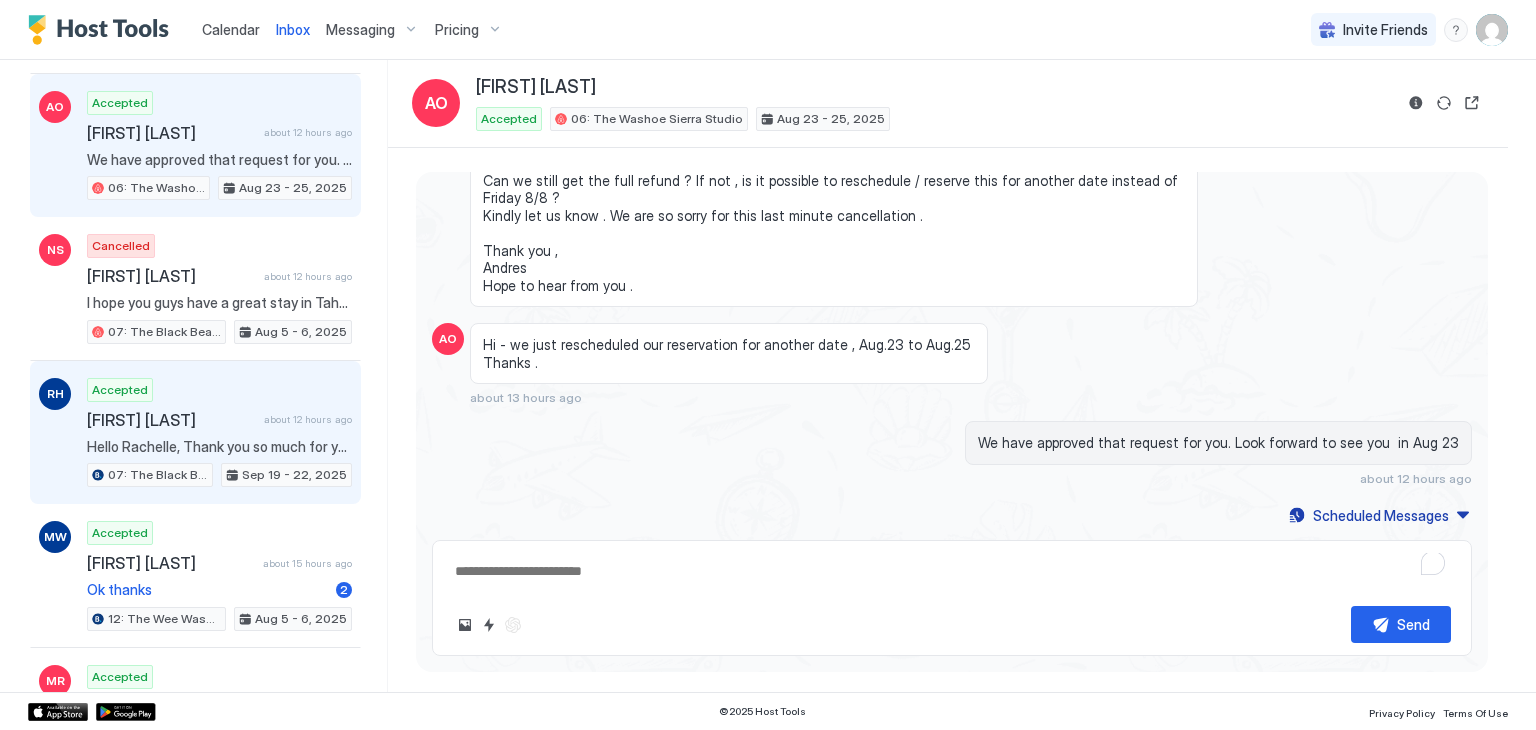 click on "[FIRST] [LAST]" at bounding box center (171, 420) 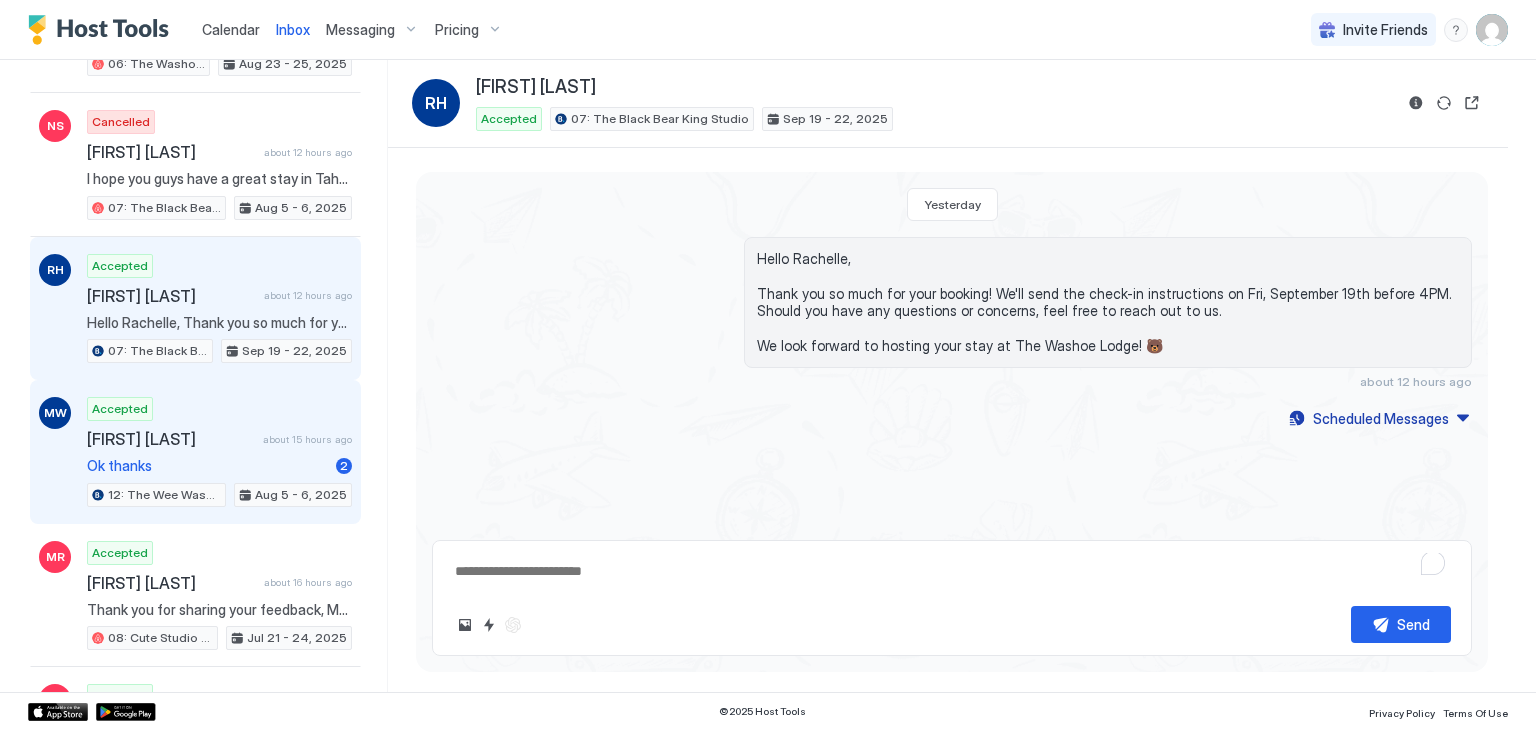 scroll, scrollTop: 535, scrollLeft: 0, axis: vertical 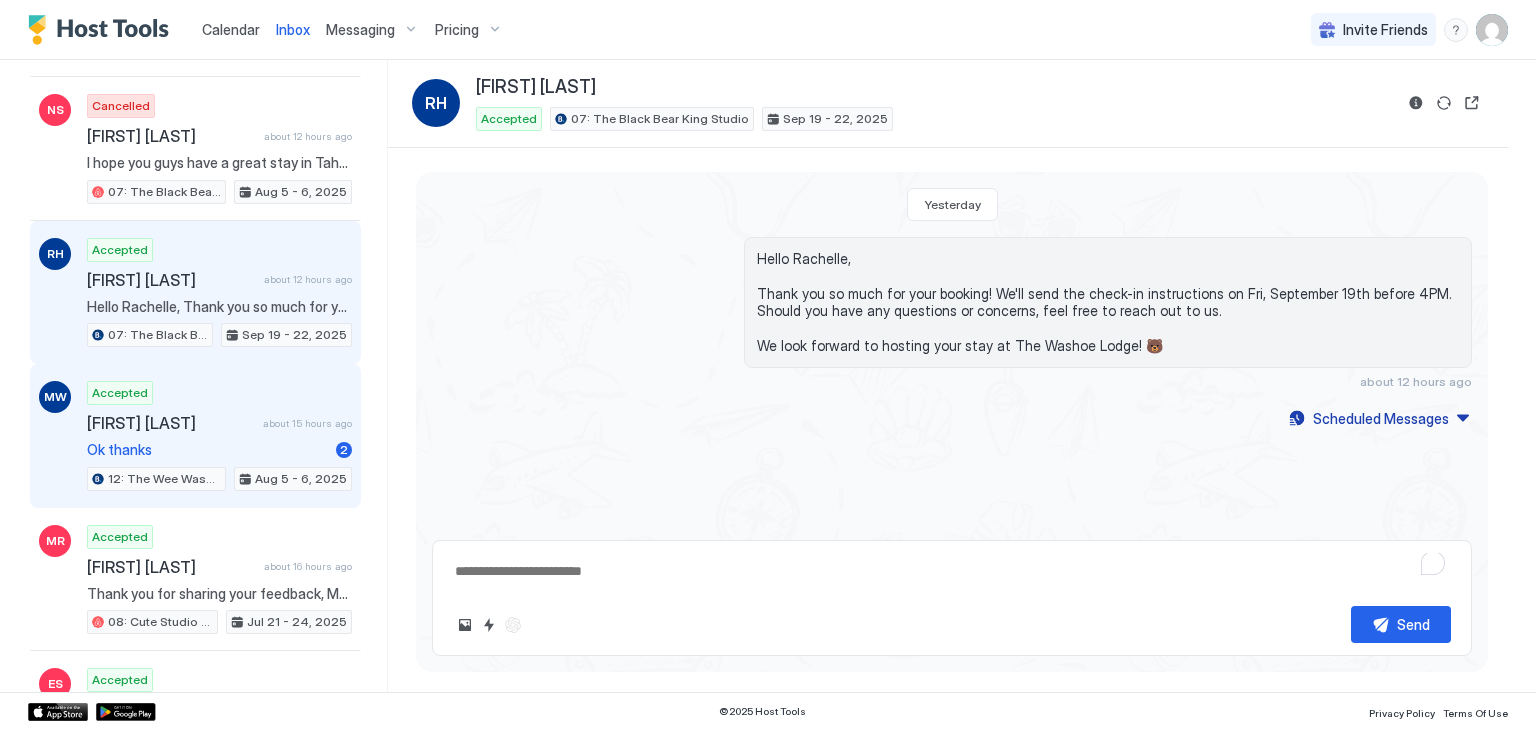 click on "Massiel Wisnar about 15 hours ago" at bounding box center [219, 423] 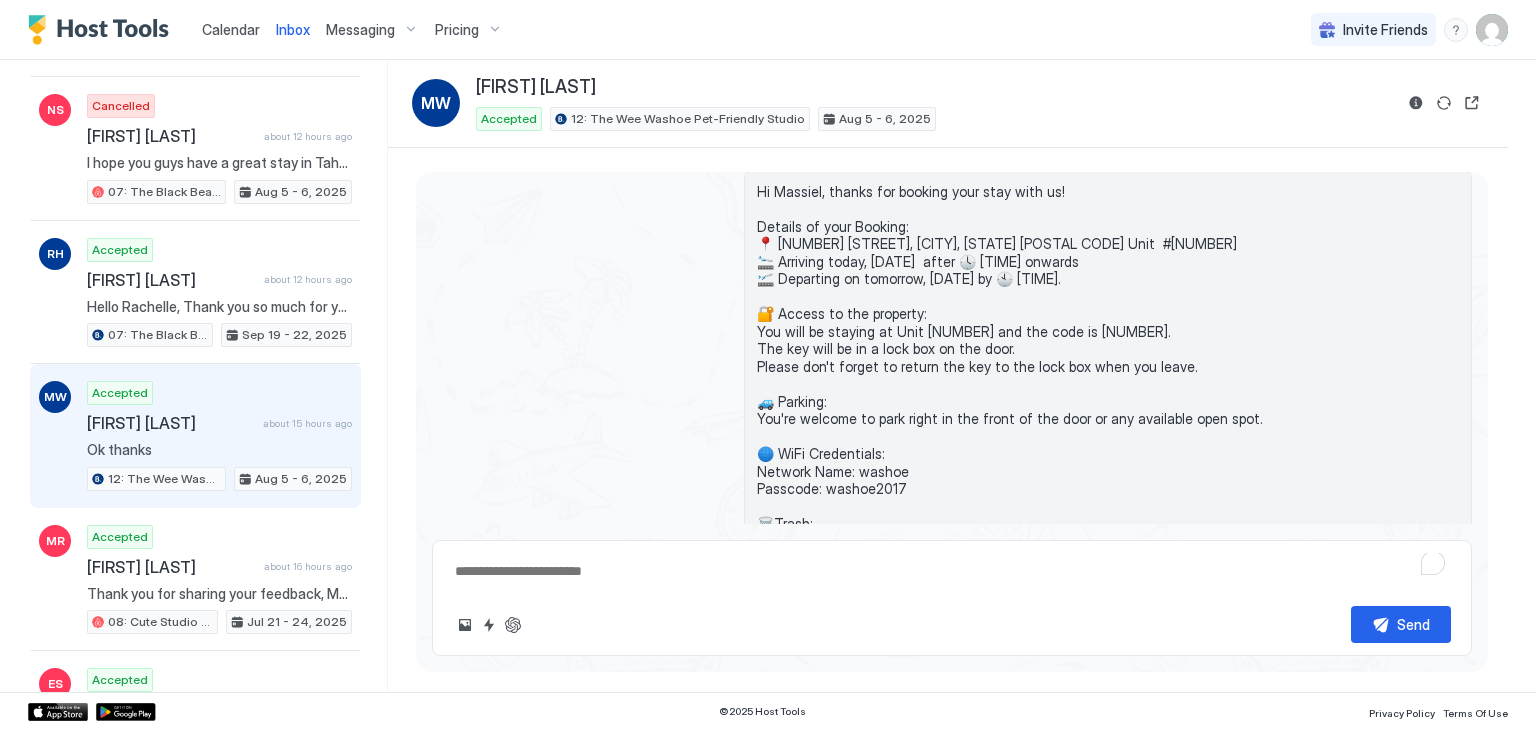 scroll, scrollTop: 596, scrollLeft: 0, axis: vertical 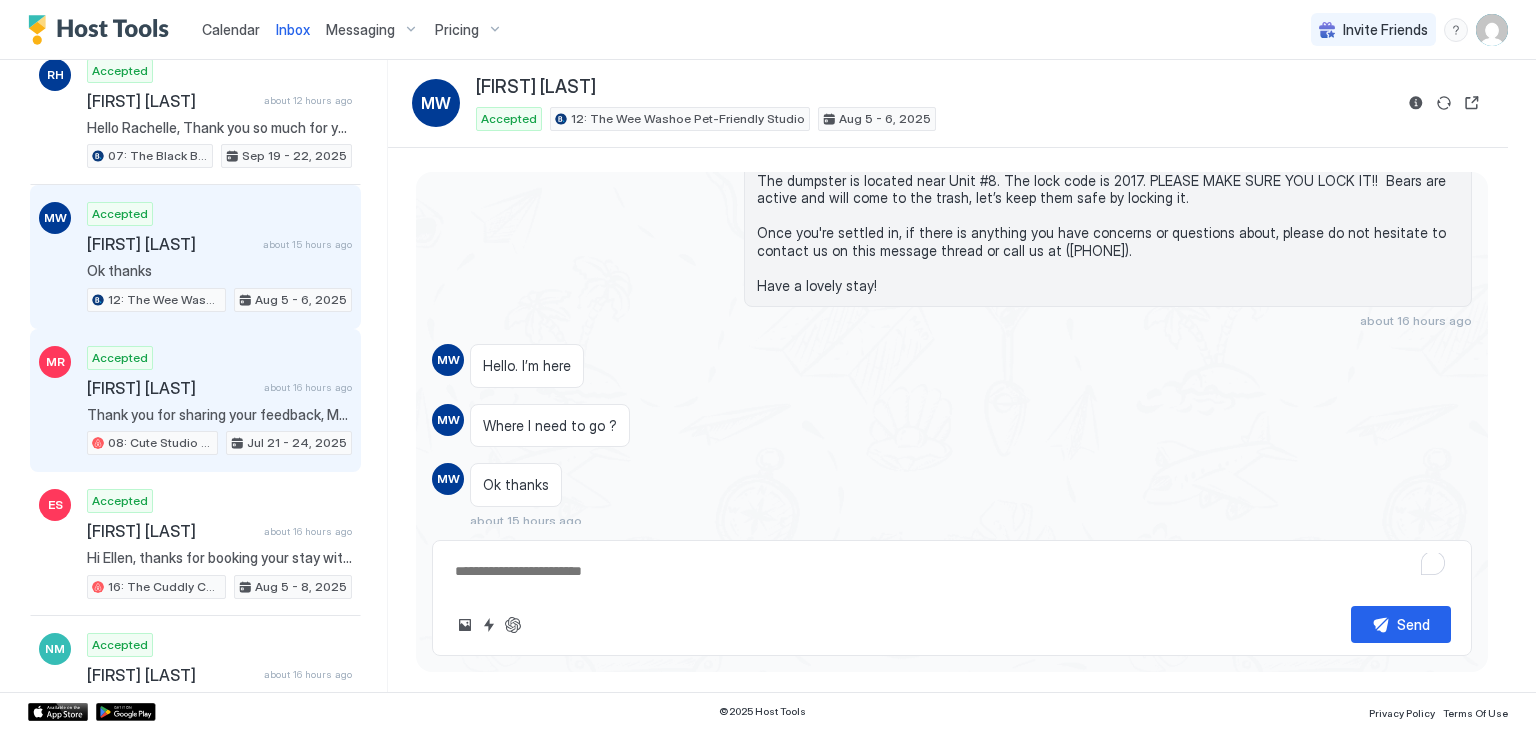 click on "[FIRST] [LAST]" at bounding box center (171, 388) 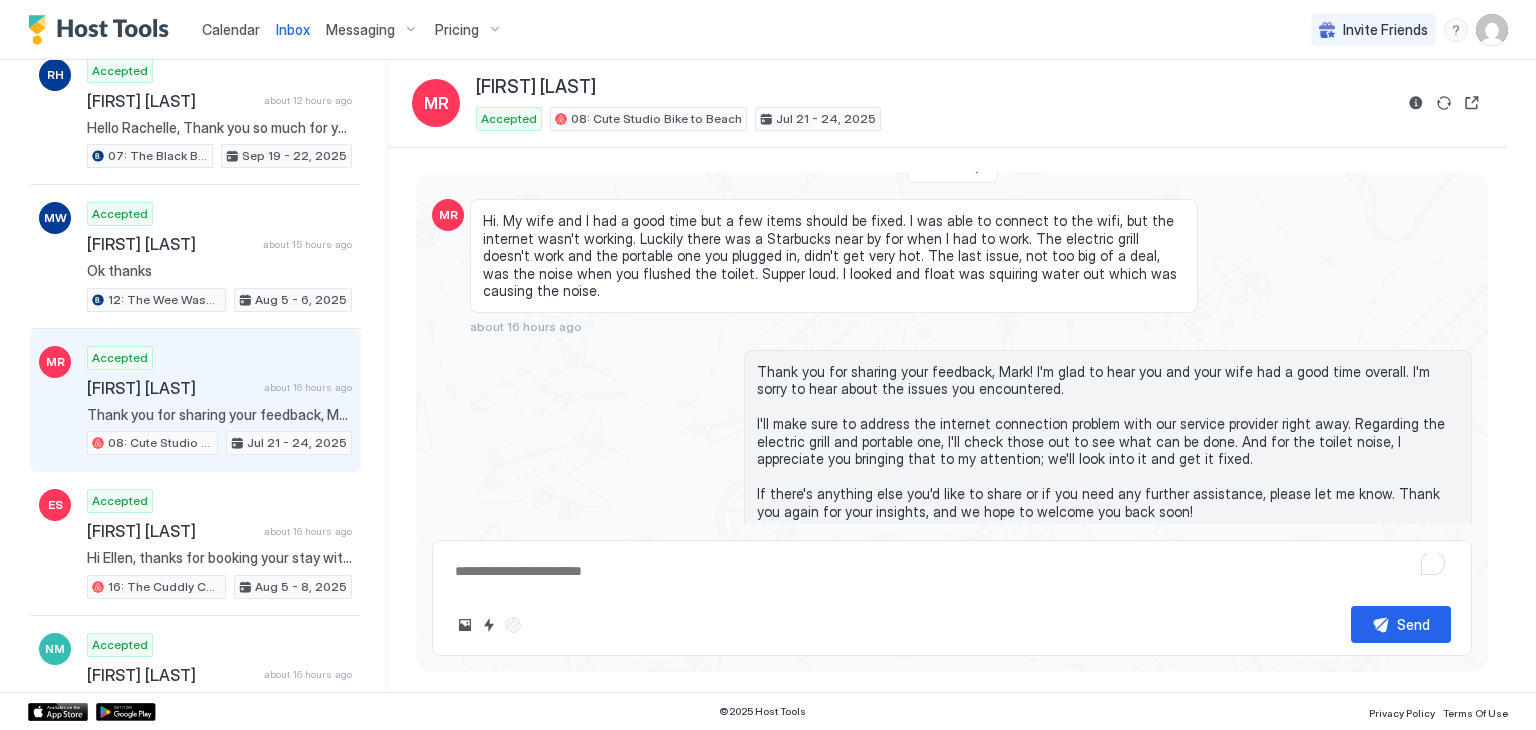scroll, scrollTop: 879, scrollLeft: 0, axis: vertical 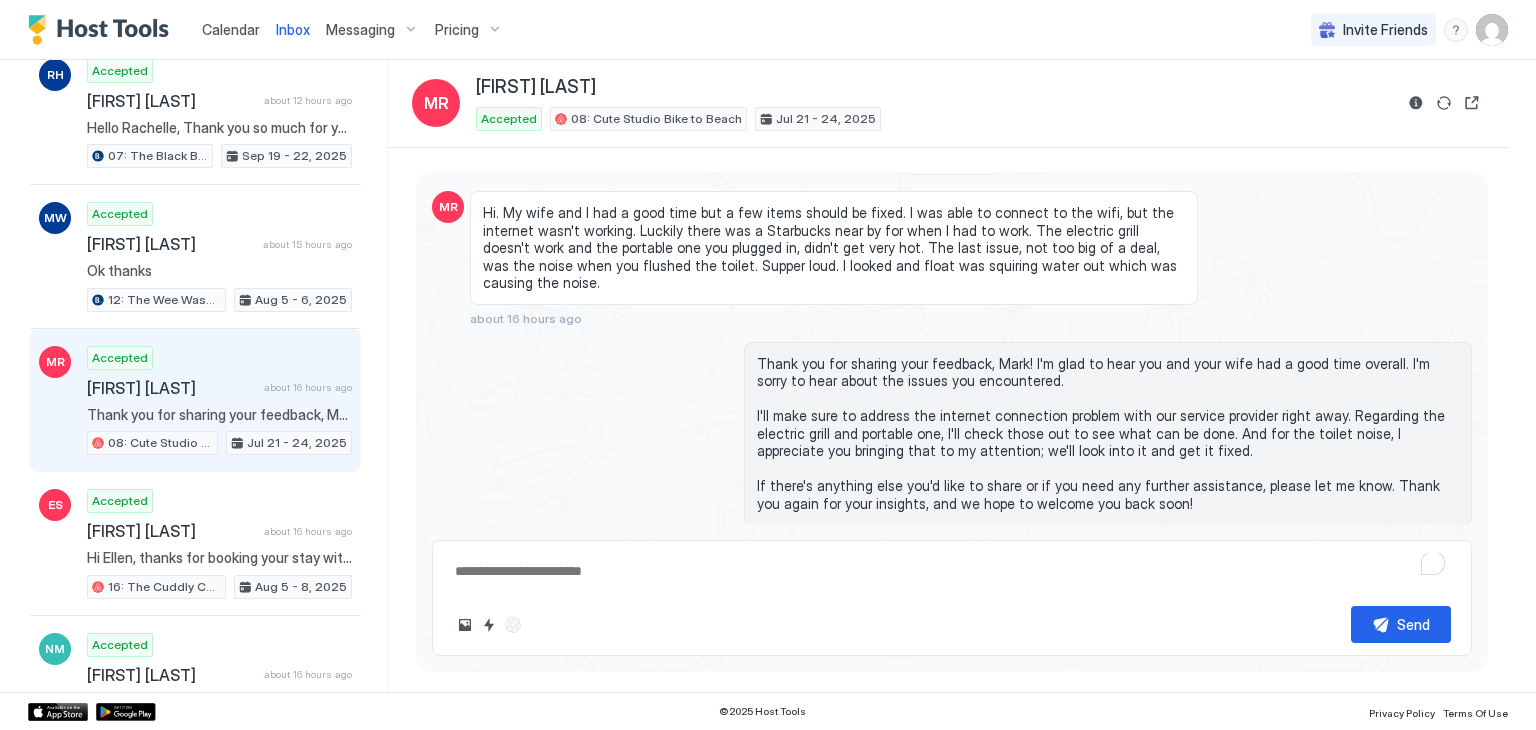 click on "Hi. My wife and I had a good time but a few items should be fixed. I was able to connect to the wifi, but the internet wasn't working. Luckily there was a Starbucks near by for when I had to work. The electric grill doesn't work and the portable one you plugged in, didn't get very hot. The last issue, not too big of a deal, was the noise when you flushed the toilet. Supper loud. I looked and float was squiring water out which was causing the noise." at bounding box center (834, 248) 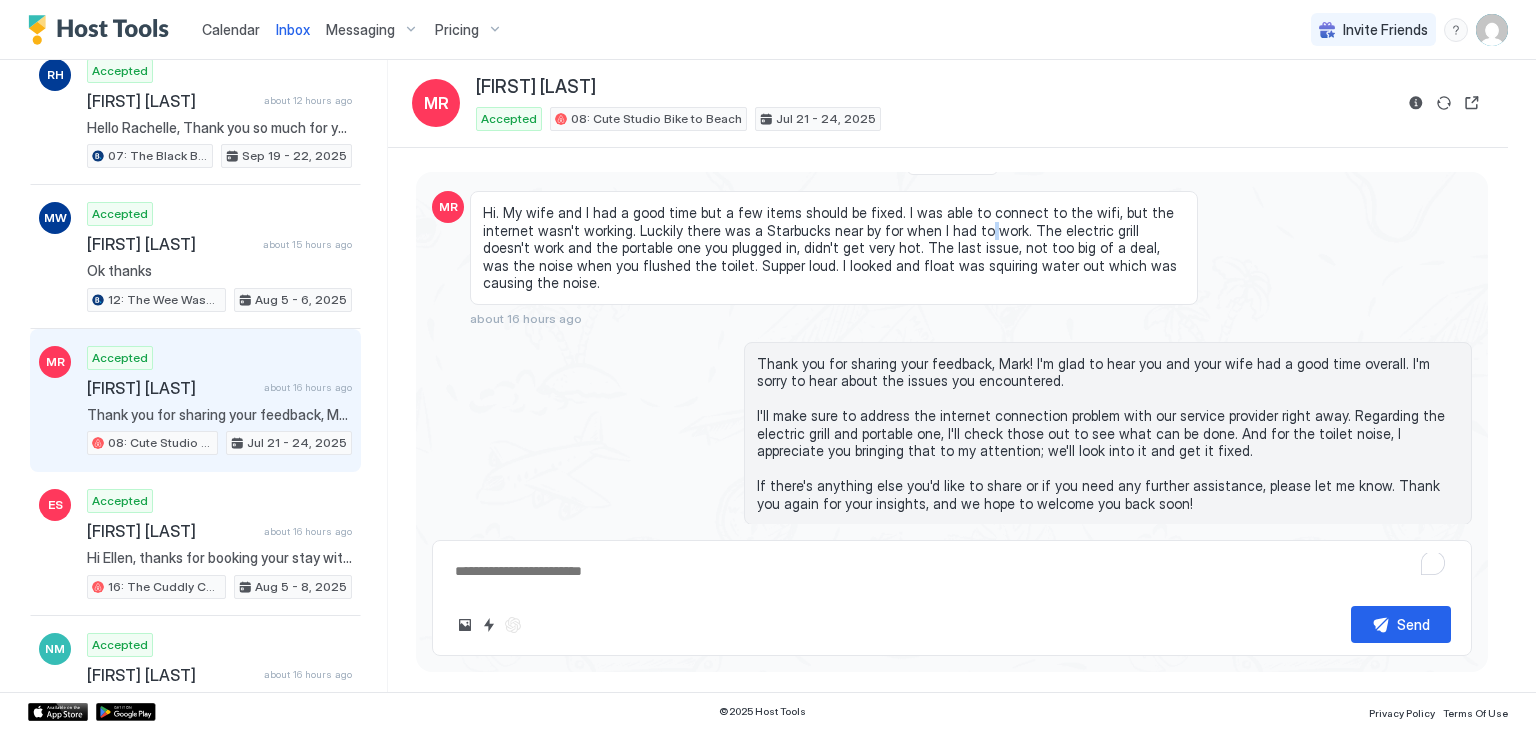 click on "Hi. My wife and I had a good time but a few items should be fixed. I was able to connect to the wifi, but the internet wasn't working. Luckily there was a Starbucks near by for when I had to work. The electric grill doesn't work and the portable one you plugged in, didn't get very hot. The last issue, not too big of a deal, was the noise when you flushed the toilet. Supper loud. I looked and float was squiring water out which was causing the noise." at bounding box center (834, 248) 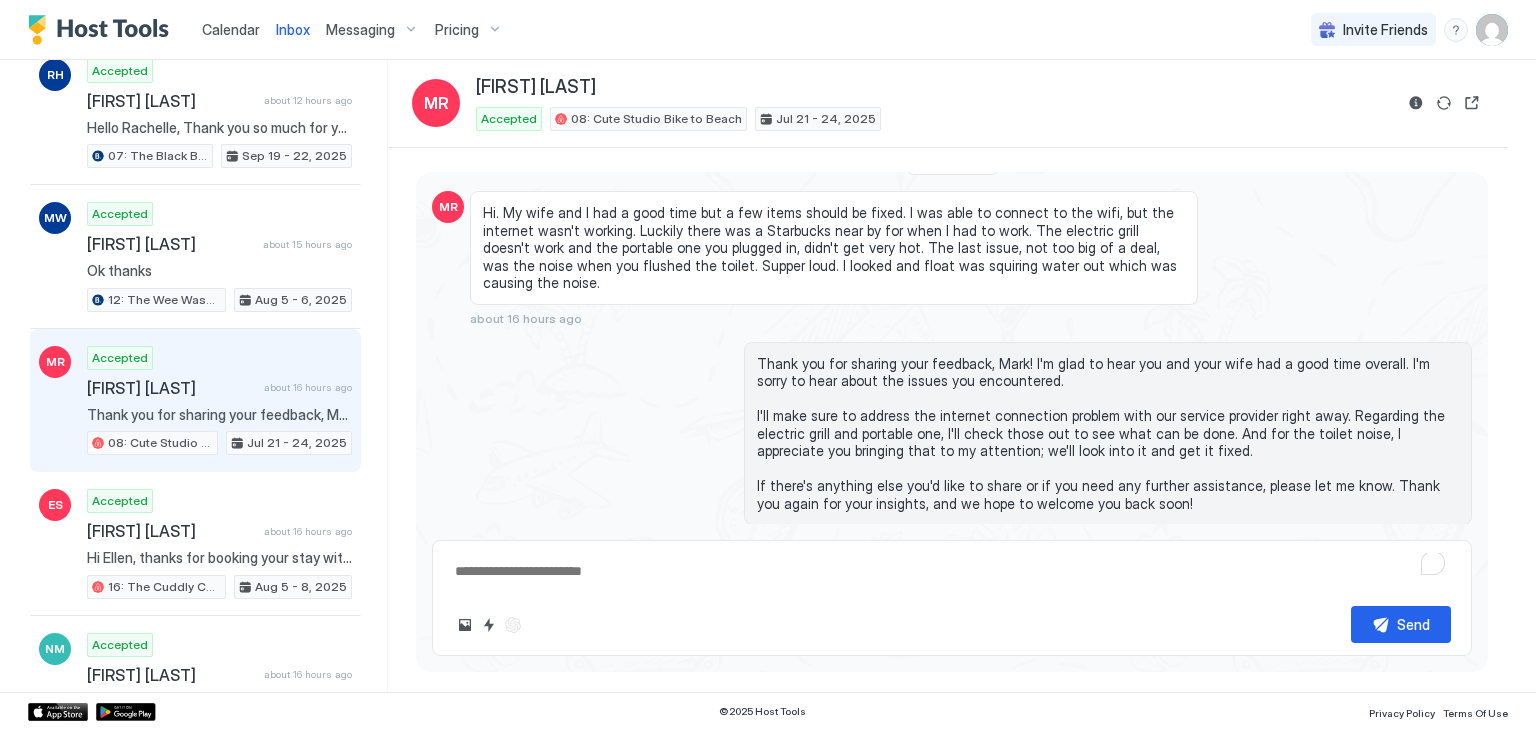 click on "Hi. My wife and I had a good time but a few items should be fixed. I was able to connect to the wifi, but the internet wasn't working. Luckily there was a Starbucks near by for when I had to work. The electric grill doesn't work and the portable one you plugged in, didn't get very hot. The last issue, not too big of a deal, was the noise when you flushed the toilet. Supper loud. I looked and float was squiring water out which was causing the noise." at bounding box center [834, 248] 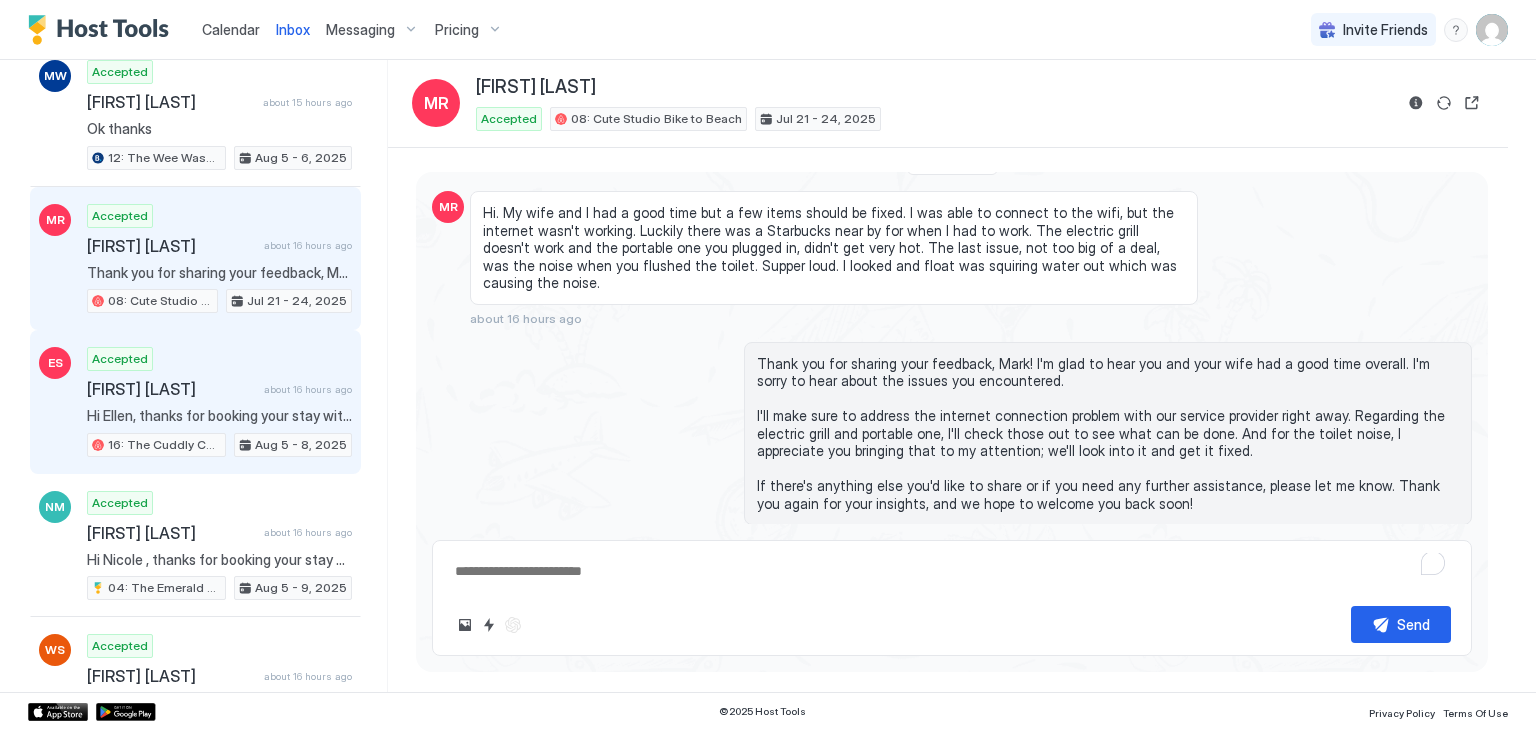 scroll, scrollTop: 931, scrollLeft: 0, axis: vertical 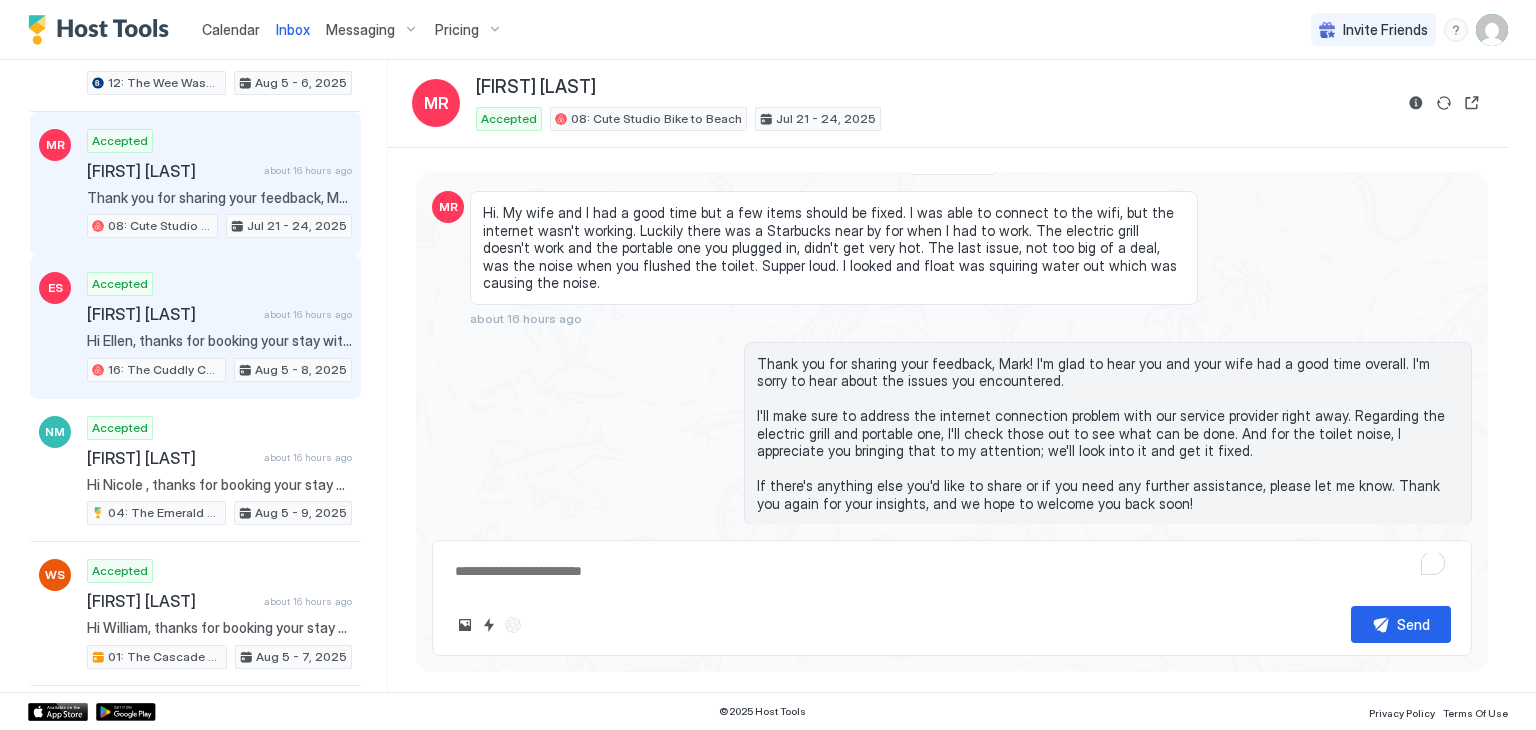 click on "[FIRST] [LAST]" at bounding box center (171, 314) 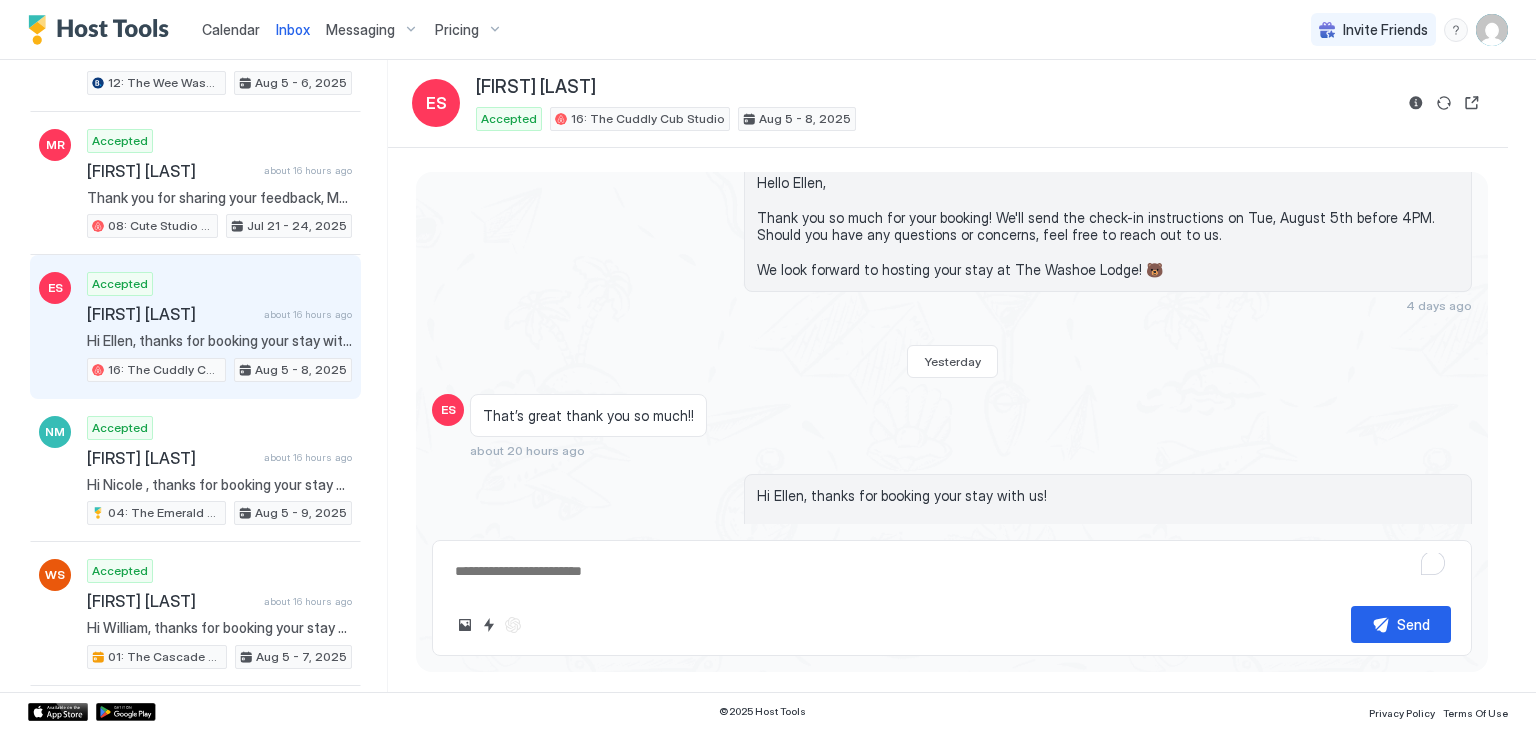 scroll, scrollTop: 63, scrollLeft: 0, axis: vertical 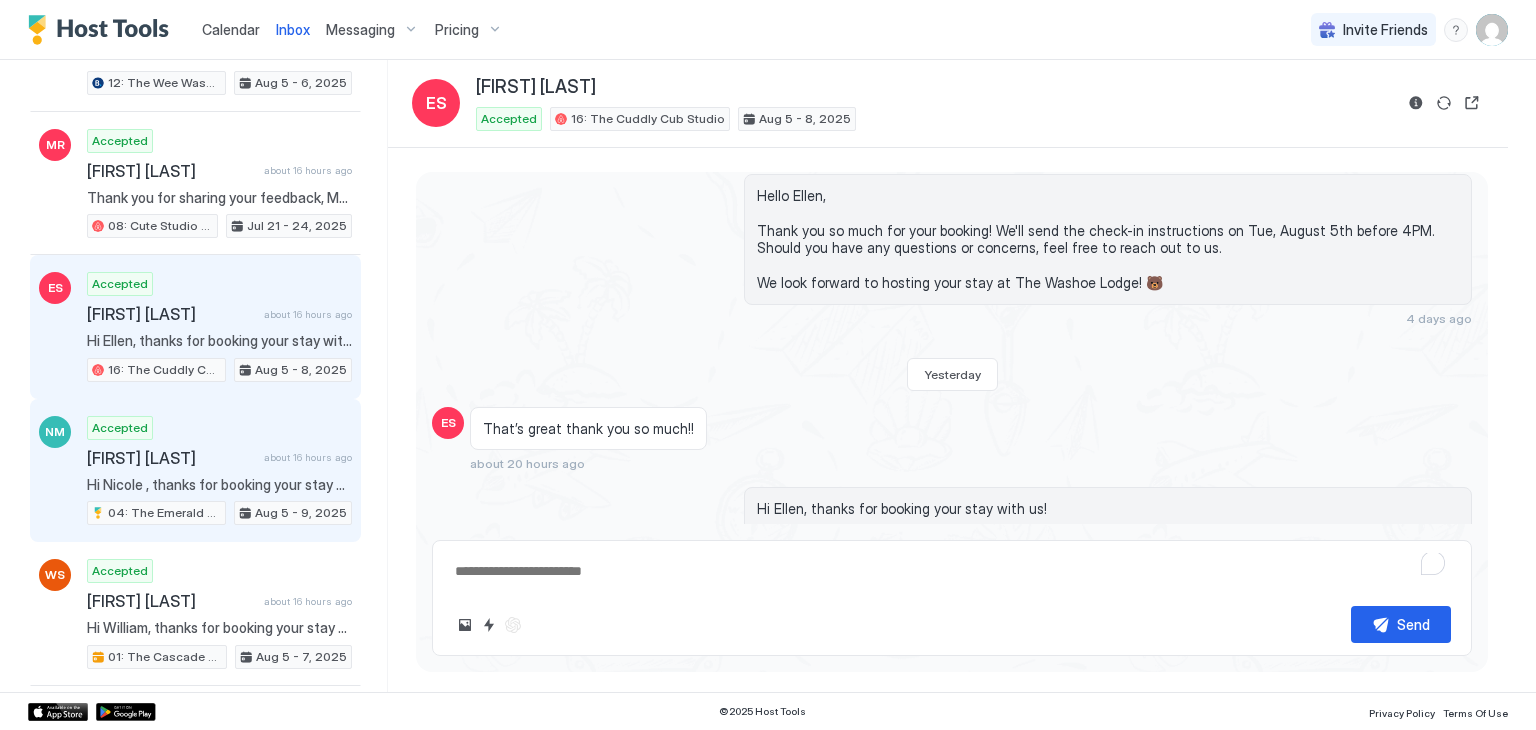 click on "Accepted Nicole  Matthews  about [TIME] hours ago 04: The Emerald Bay Pet Friendly Studio Aug [DAY] - [DAY], [YEAR]" at bounding box center (219, 471) 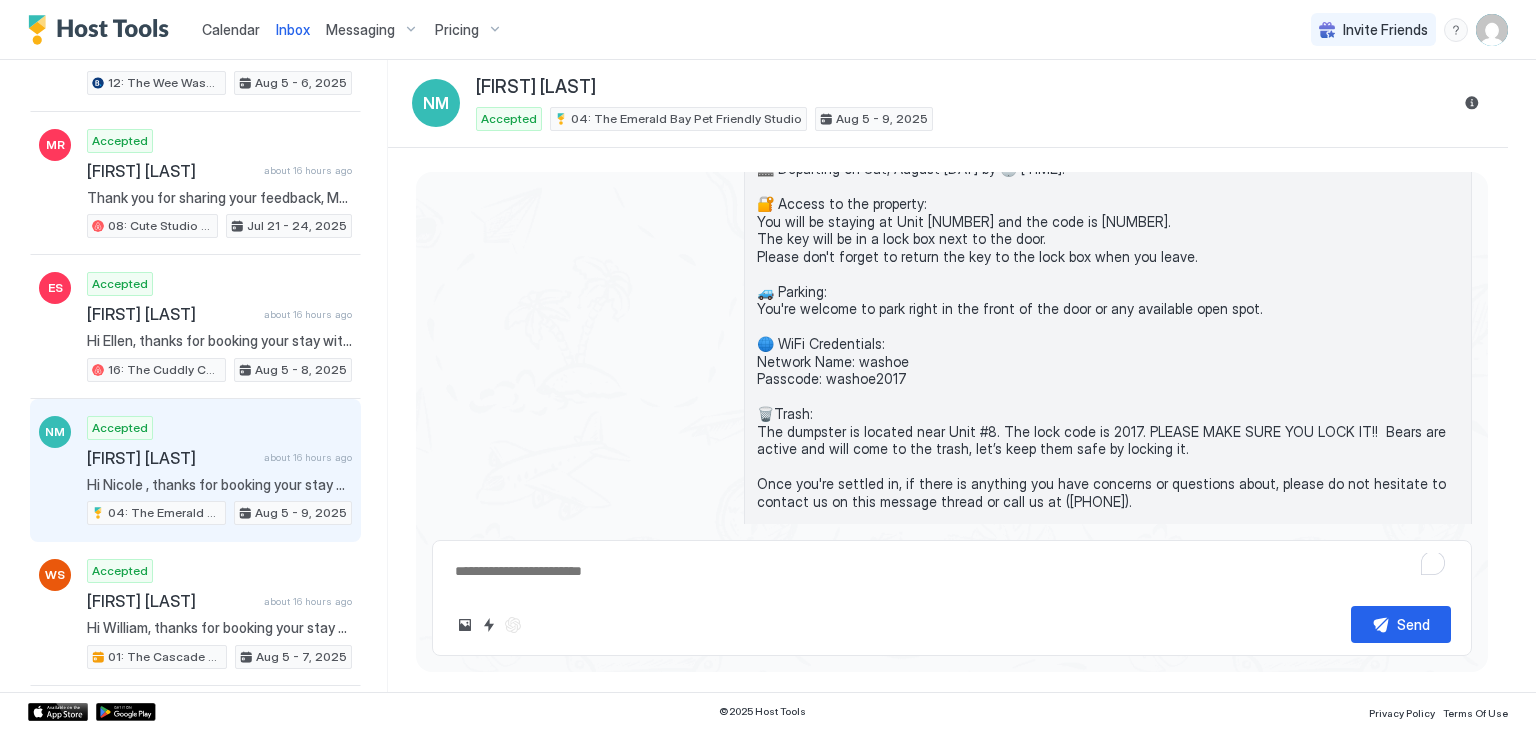 scroll, scrollTop: 462, scrollLeft: 0, axis: vertical 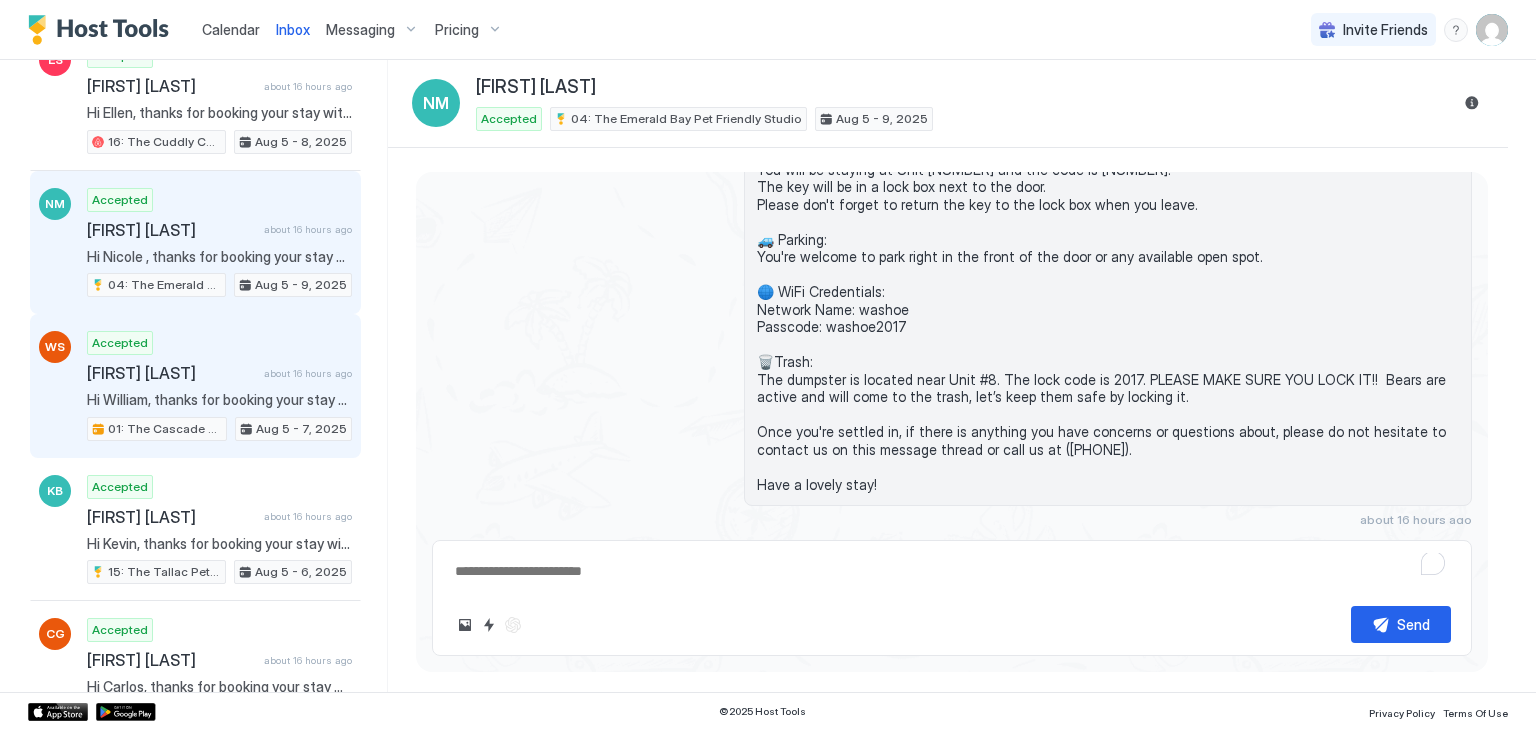 click on "Accepted William Santos about [TIME] hours ago 01: The Cascade Falls Studio at The Washoe Lodge Aug [DAY] - [DAY], [YEAR]" at bounding box center [219, 386] 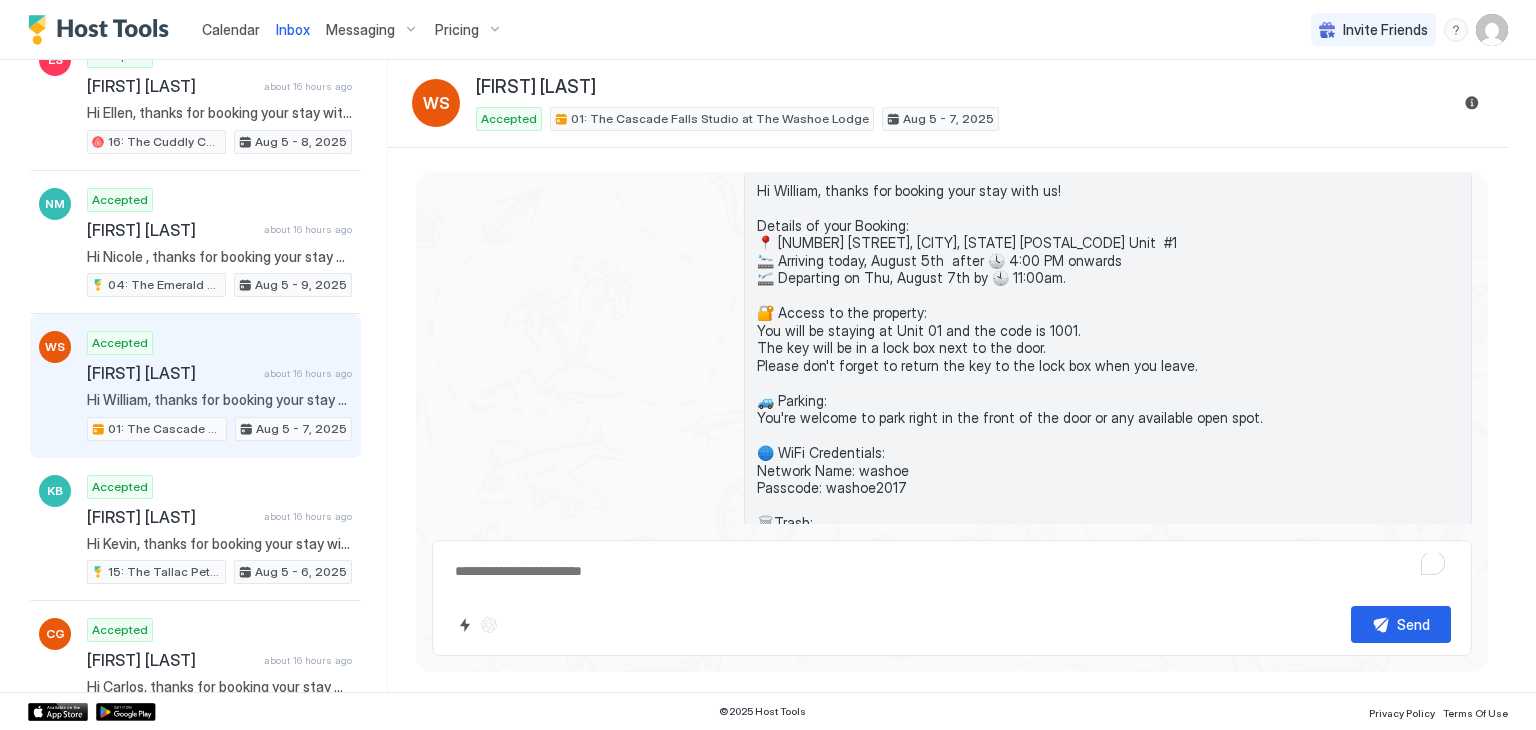 scroll, scrollTop: 229, scrollLeft: 0, axis: vertical 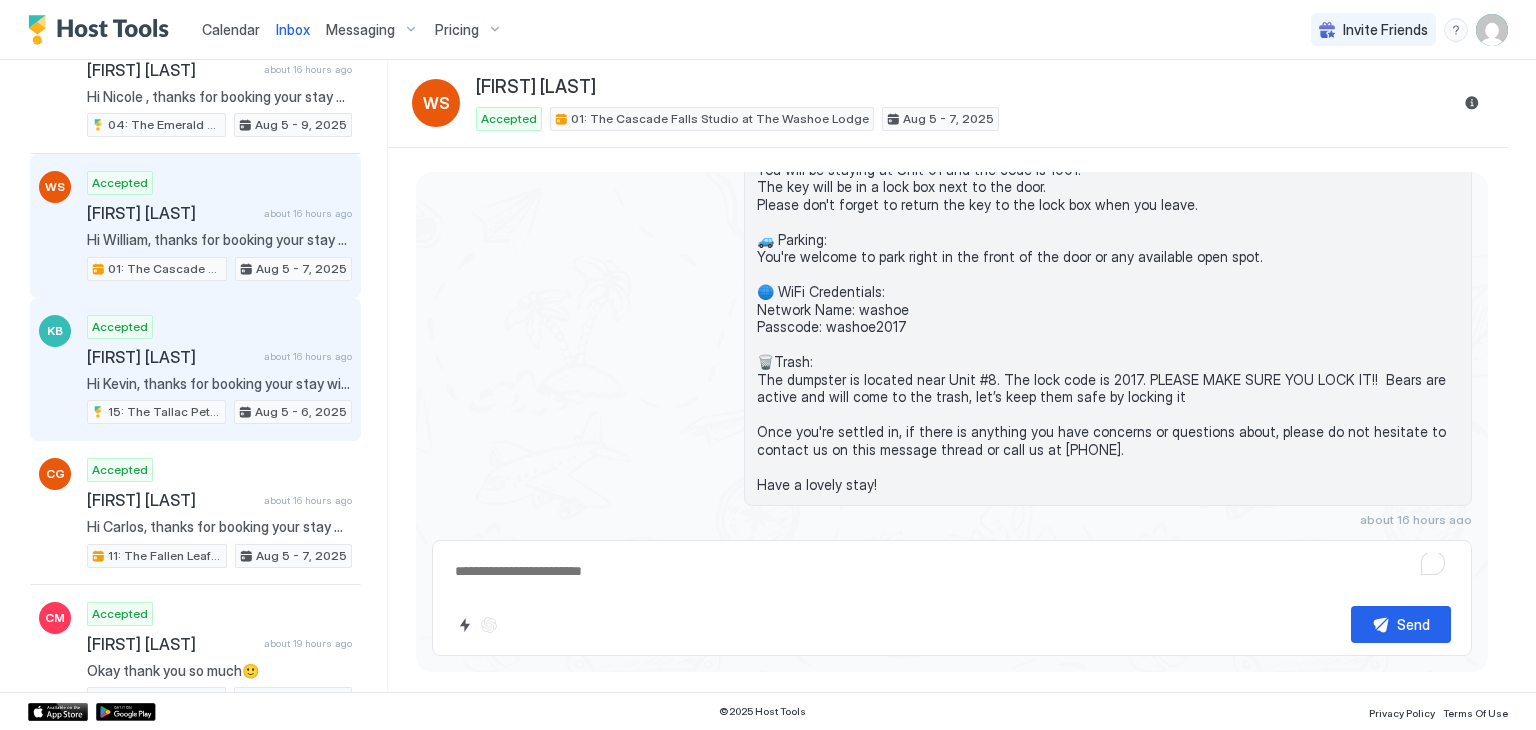 click on "Hi Kevin, thanks for booking your stay with us!
Details of your Booking:
📍 [NUMBER] [STREET], [CITY], [STATE] Unit  #15
🛬 Arriving today, August [DAY]  after 🕓 [TIME] onwards
🛫 Departing on tomorrow, August [DAY] by 🕙 [TIME].
🔐 Access to the property:
You will be staying at Unit [NUMBER] and the code is [NUMBER].
The key will be in a lock box on the door.
Please don't forget to return the key to the lock box when you leave.
🚙 Parking:
You're welcome to park right in the front of the door or any available open spot.
🌐 WiFi Credentials:
Network Name: washoe
Passcode: washoe2017
🗑️Trash:
The dumpster is located near Unit #8. The lock code is 2017. PLEASE MAKE SURE YOU LOCK IT!!  Bears are active and will come to the trash, let’s keep them safe by locking it.
Once you're settled in, if there is anything you have concerns or questions about, please do not hesitate to contact us on this message thread or call us at ([PHONE]).
Have a lovely stay!" at bounding box center [219, 384] 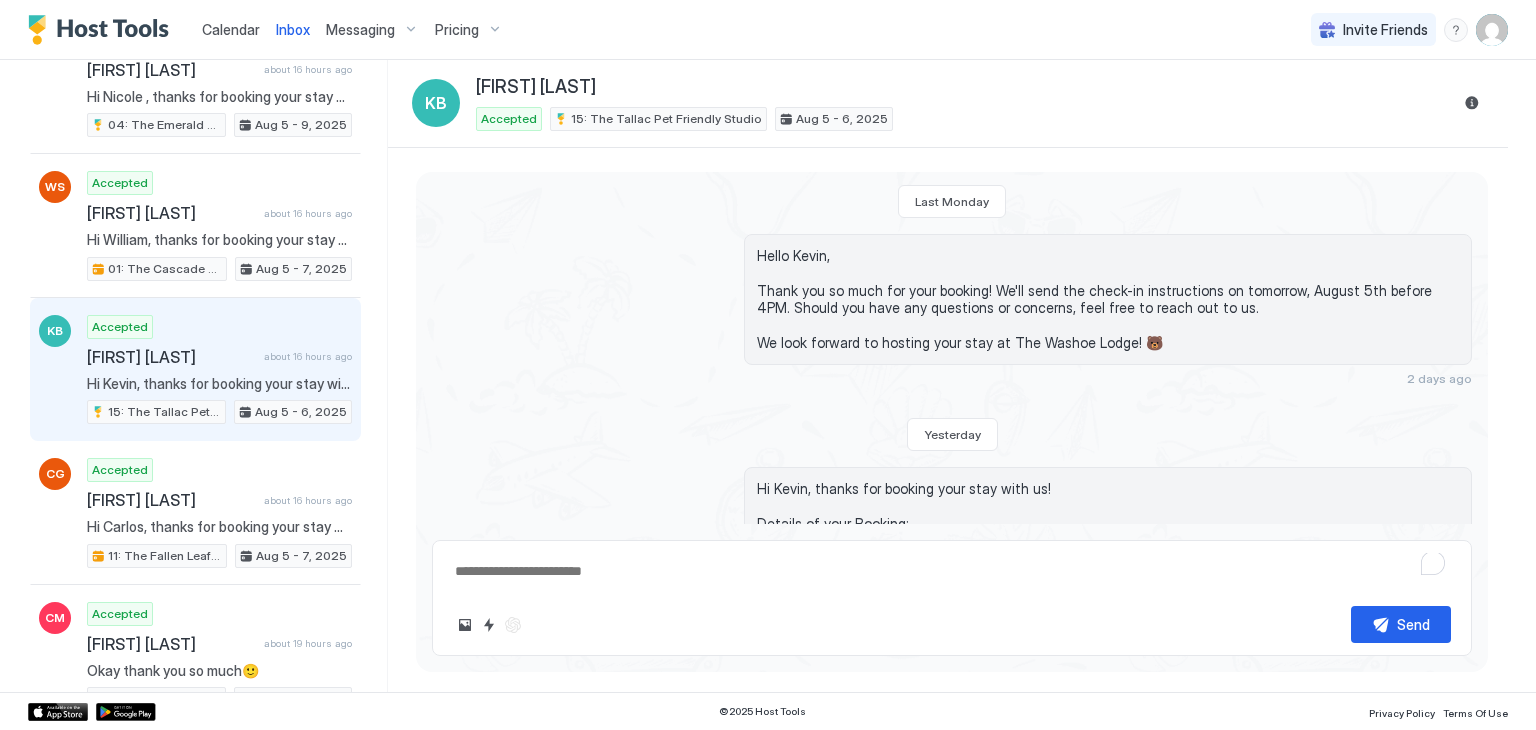 scroll, scrollTop: 462, scrollLeft: 0, axis: vertical 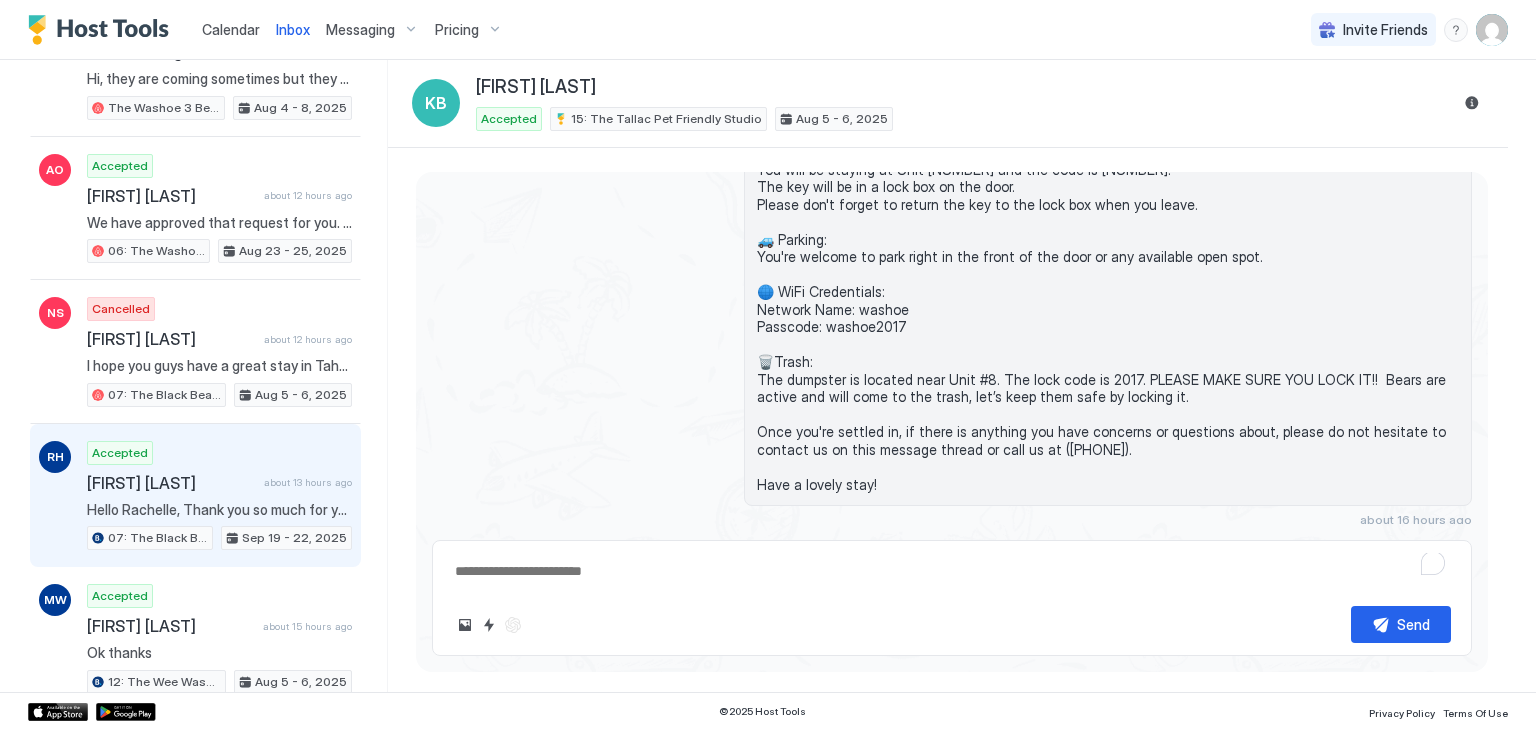 click on "Hello Rachelle,
Thank you so much for your booking! We'll send the check-in instructions on Fri, September 19th before 4PM. Should you have any questions or concerns, feel free to reach out to us.
We look forward to hosting your stay at The Washoe Lodge! 🐻" at bounding box center [219, 510] 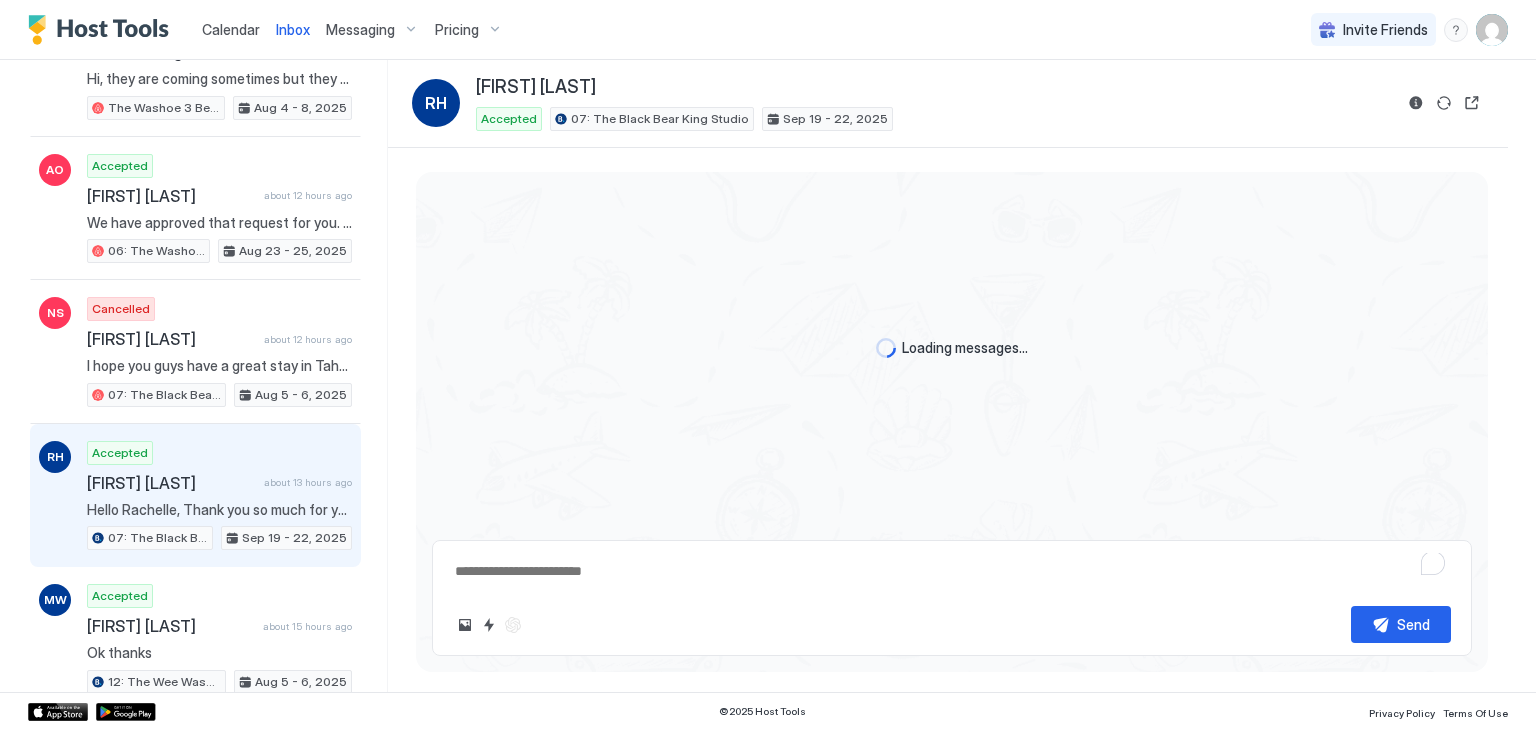 scroll, scrollTop: 0, scrollLeft: 0, axis: both 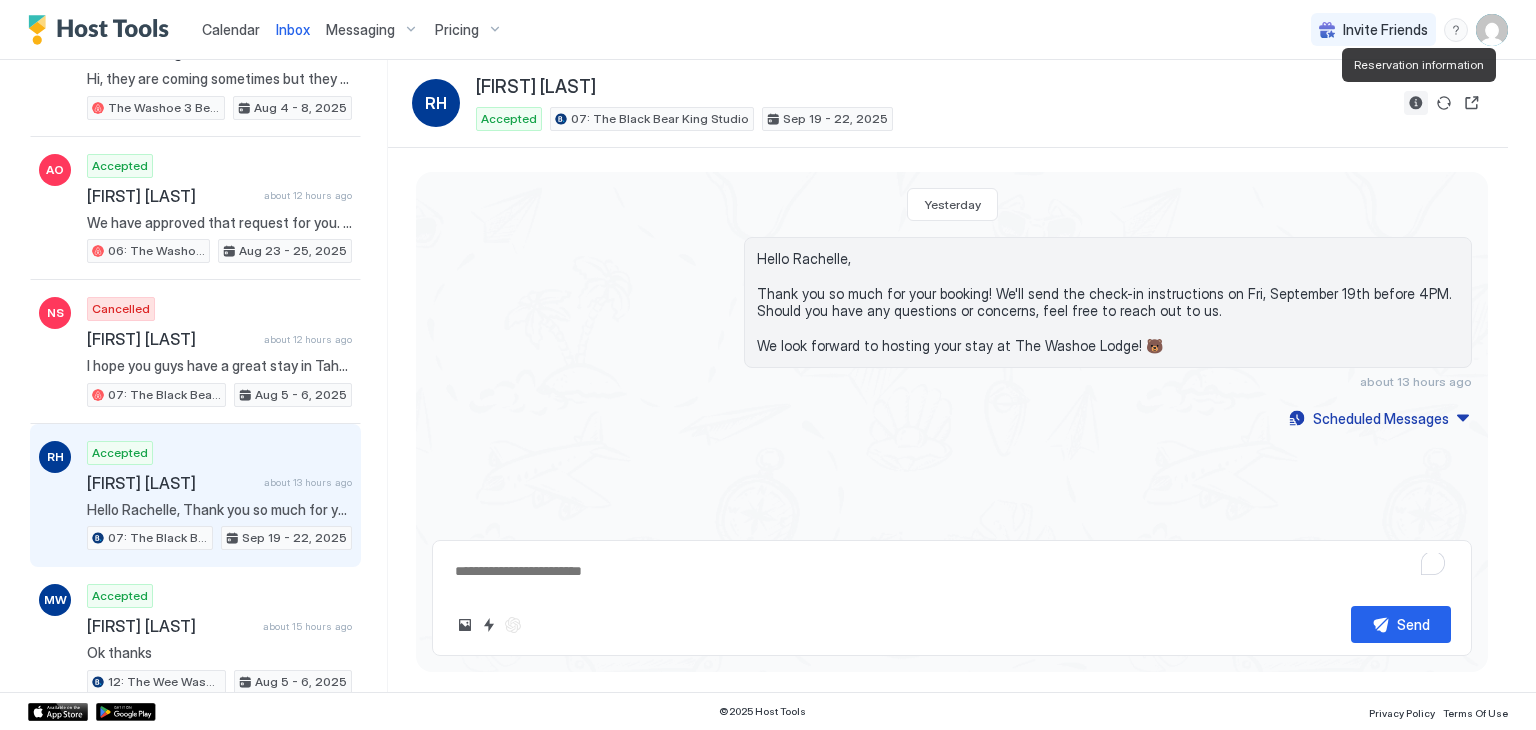 click at bounding box center (1416, 103) 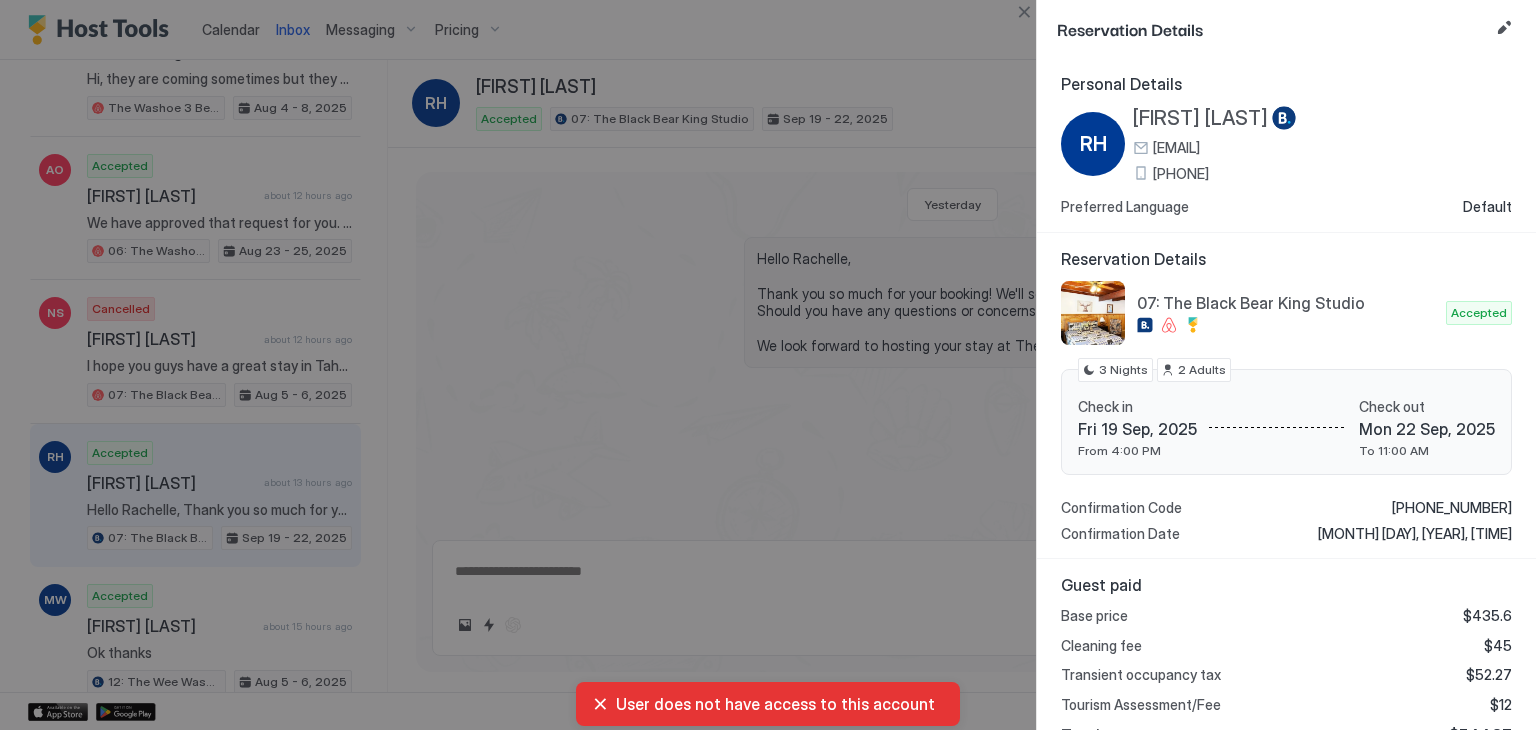 click on "[FIRST] [LAST] [EMAIL] [PHONE]" at bounding box center [1214, 144] 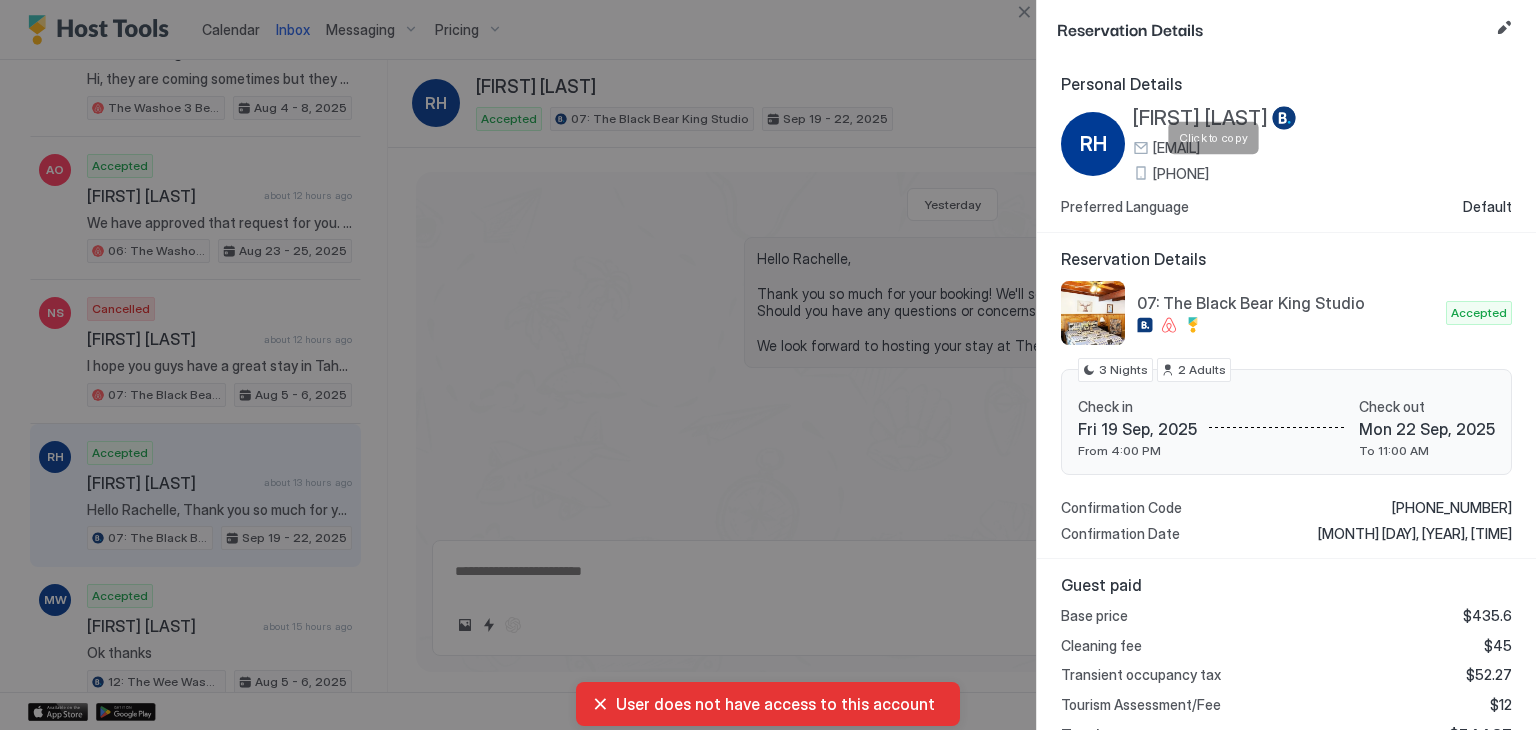 click on "[PHONE]" at bounding box center (1181, 174) 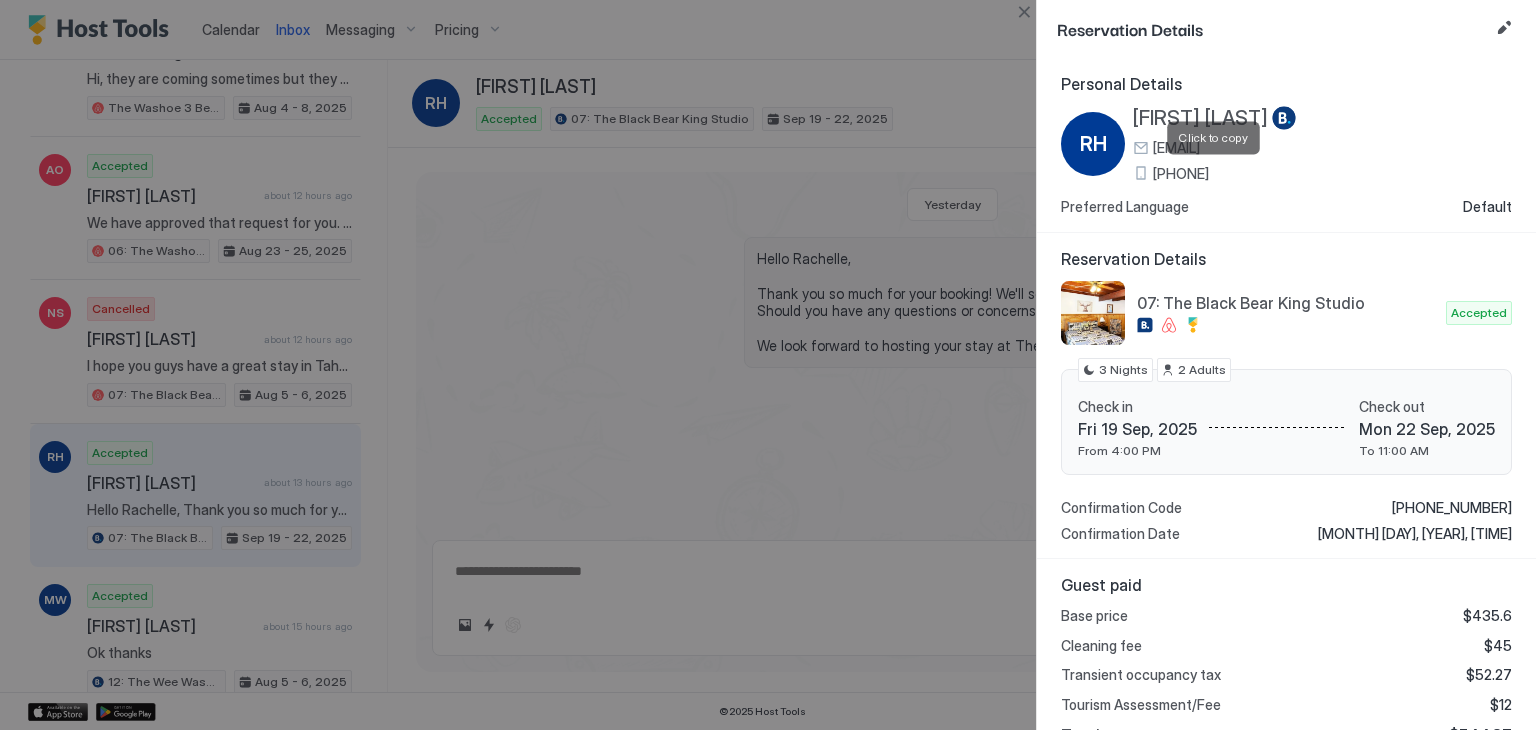 click on "[PHONE]" at bounding box center [1181, 174] 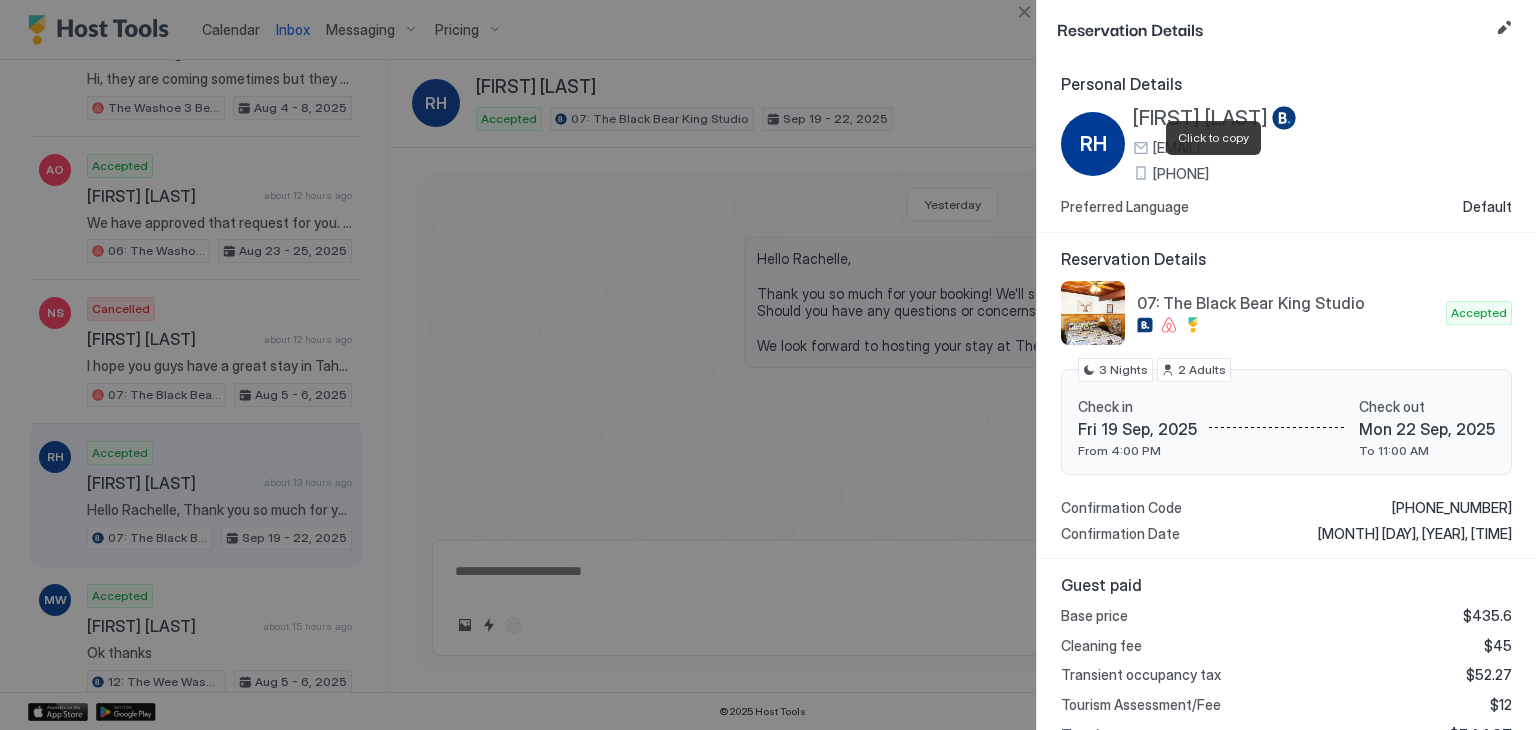 click on "[PHONE]" at bounding box center [1181, 174] 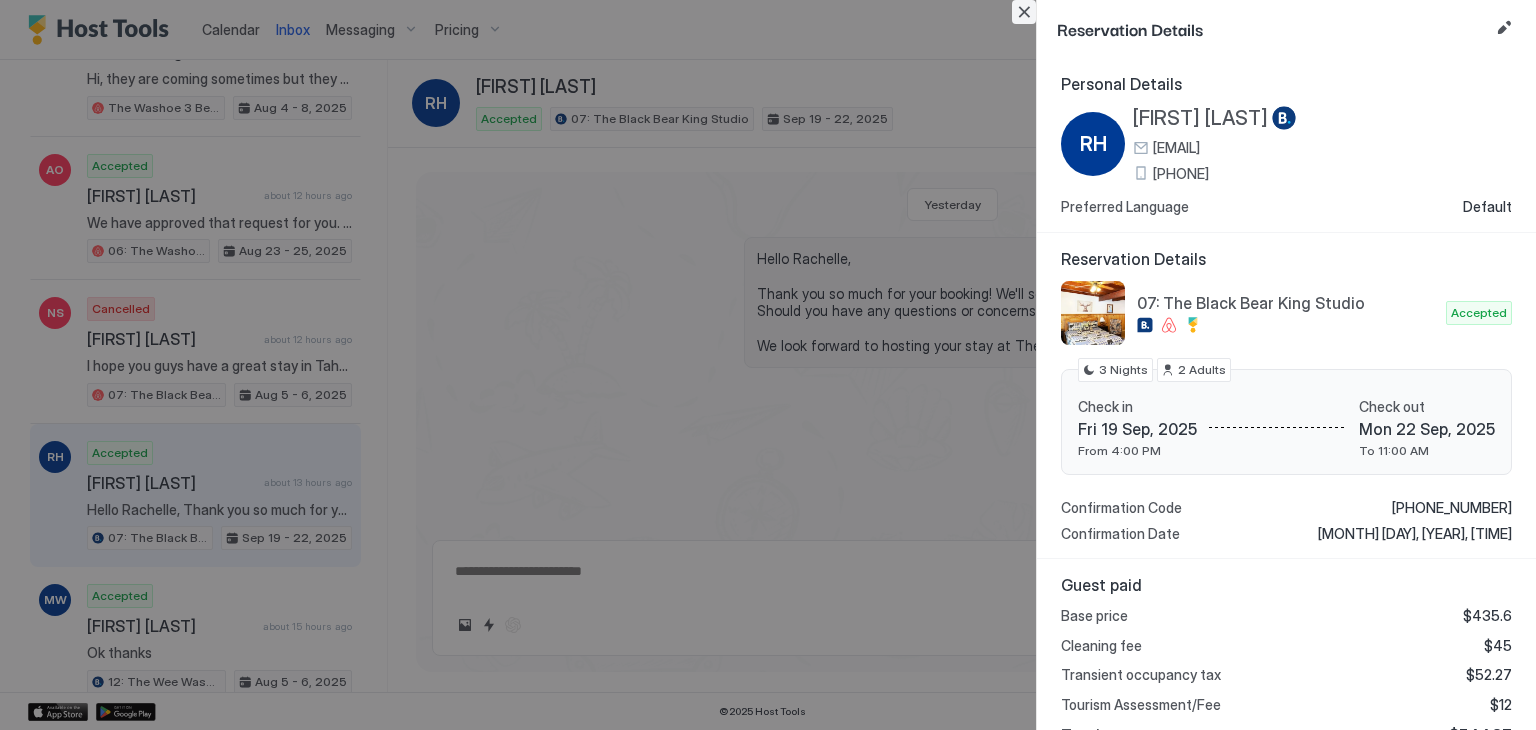 click at bounding box center (1024, 12) 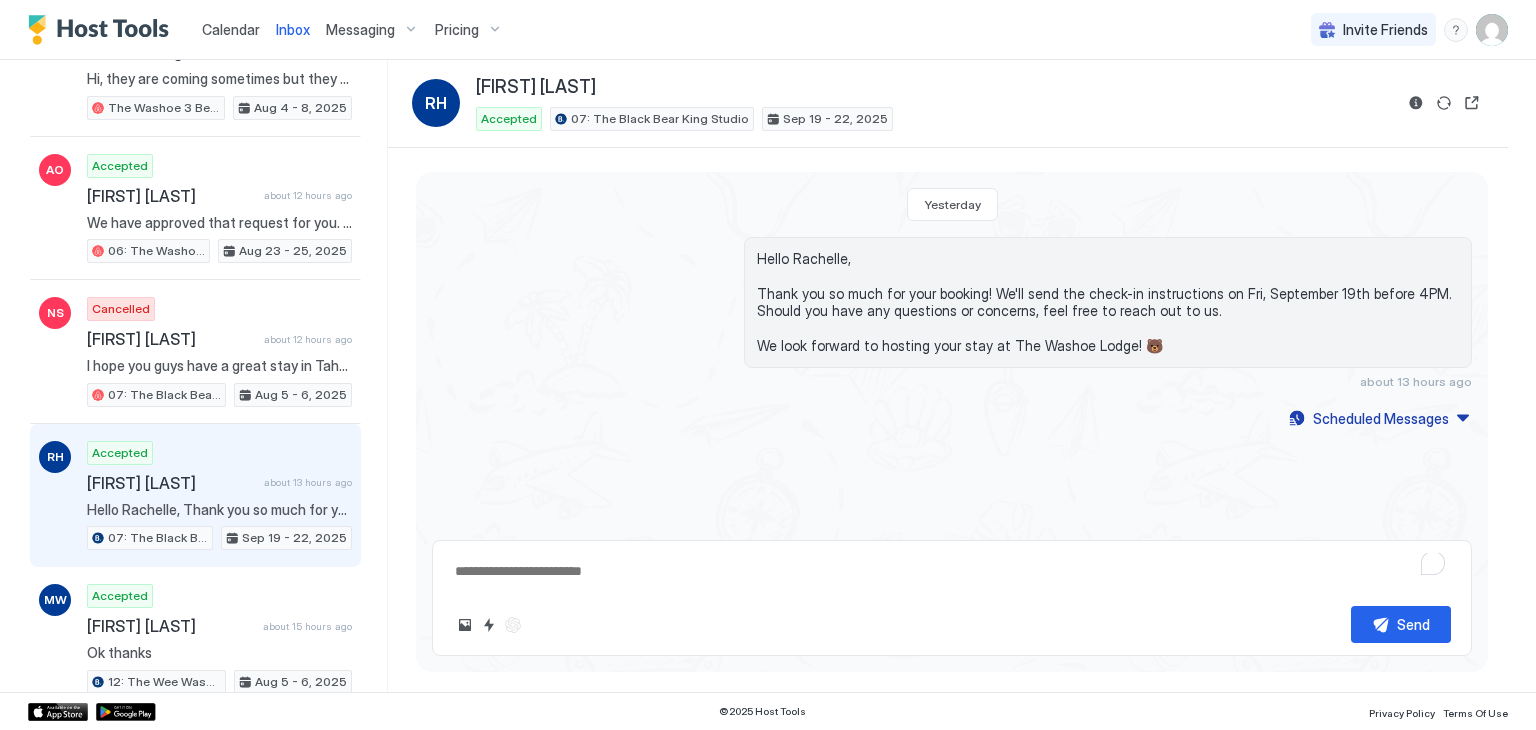 click on "Hello Rachelle,
Thank you so much for your booking! We'll send the check-in instructions on Fri, September 19th before 4PM. Should you have any questions or concerns, feel free to reach out to us.
We look forward to hosting your stay at The Washoe Lodge! 🐻 about 13 hours ago" at bounding box center (952, 313) 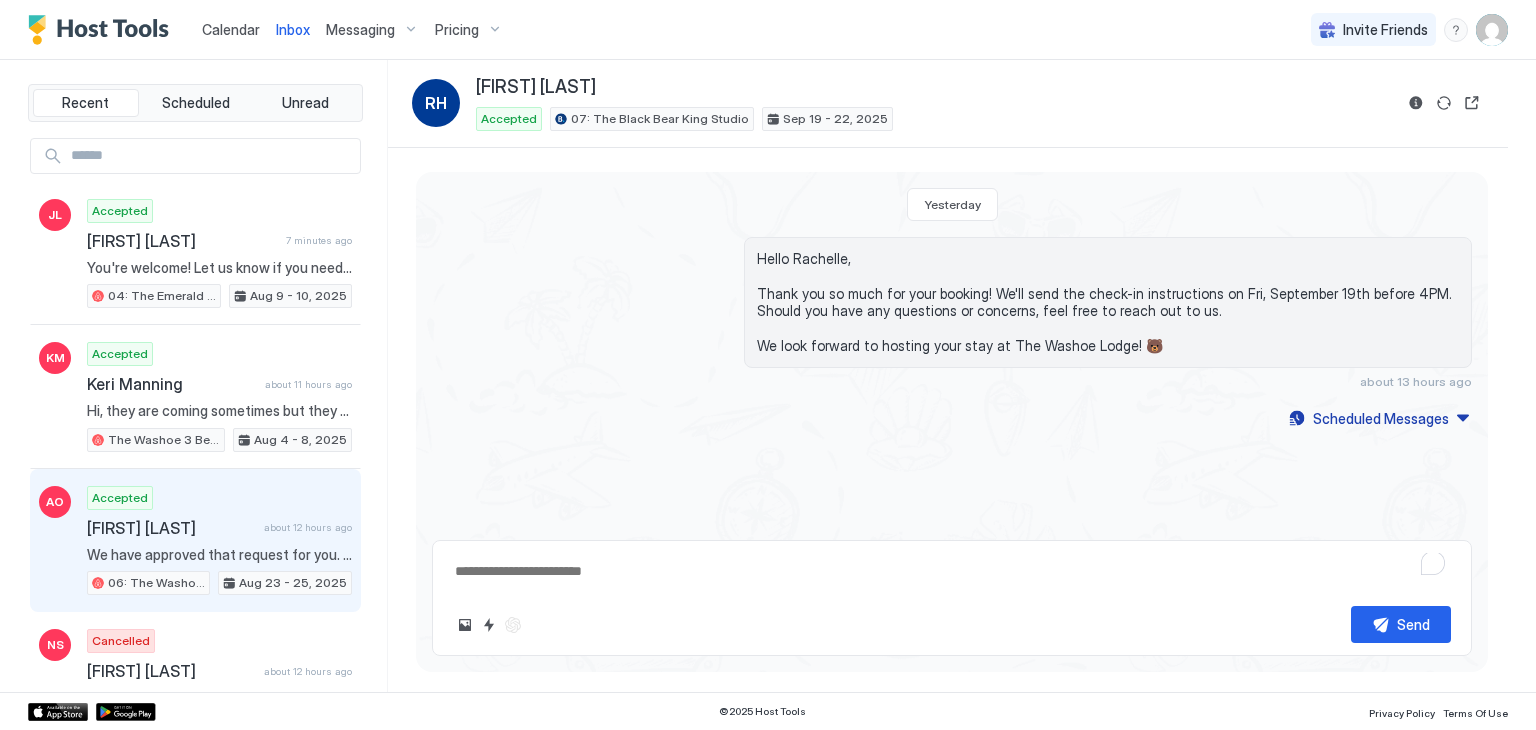 scroll, scrollTop: 64, scrollLeft: 0, axis: vertical 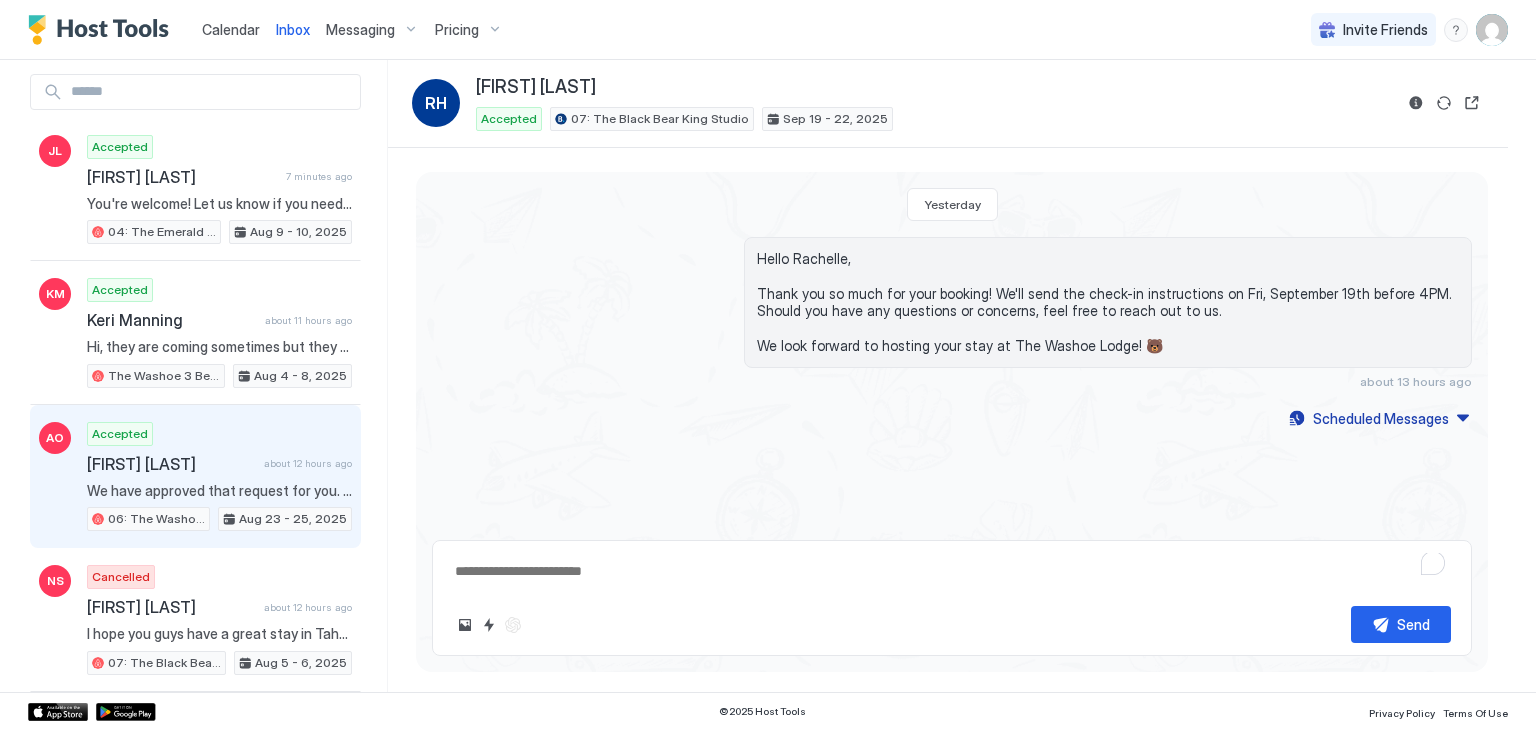 click on "Accepted Andres Olario about 12 hours ago We have approved that request for you. Look forward to see you  in Aug 23  06: The Washoe Sierra Studio Aug 23 - 25, 2025" at bounding box center [219, 477] 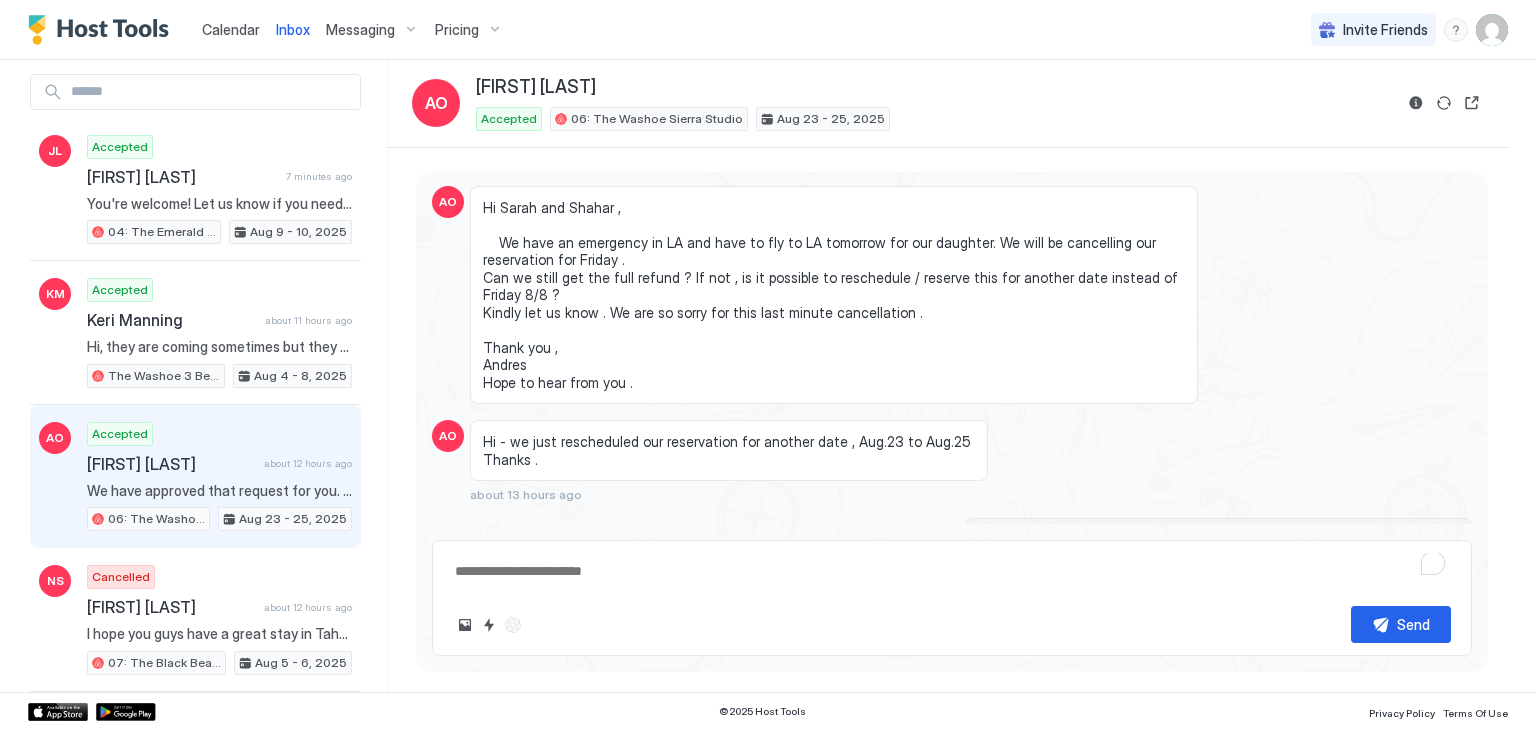 scroll, scrollTop: 381, scrollLeft: 0, axis: vertical 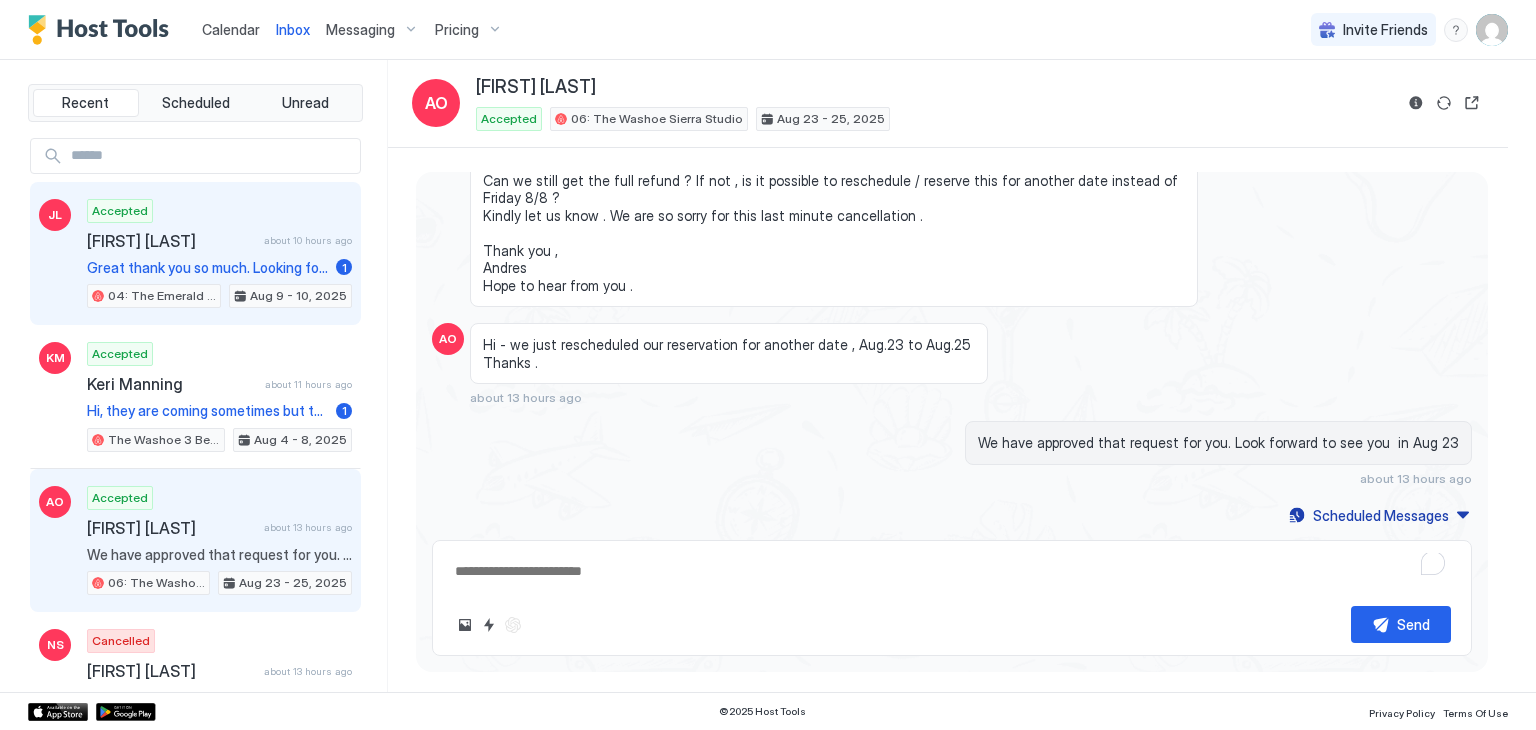 click on "[FIRST] [LAST]" at bounding box center (171, 241) 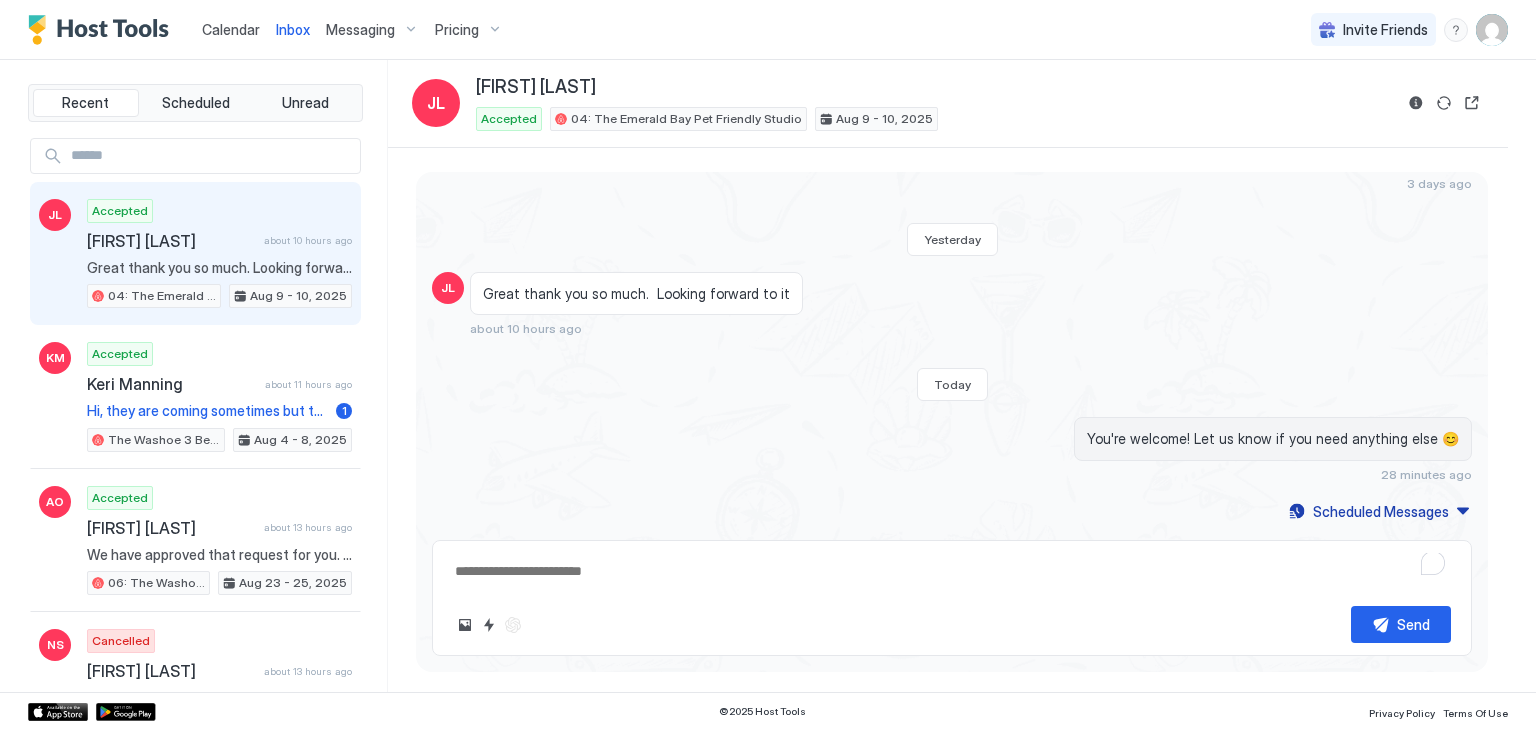 scroll, scrollTop: 194, scrollLeft: 0, axis: vertical 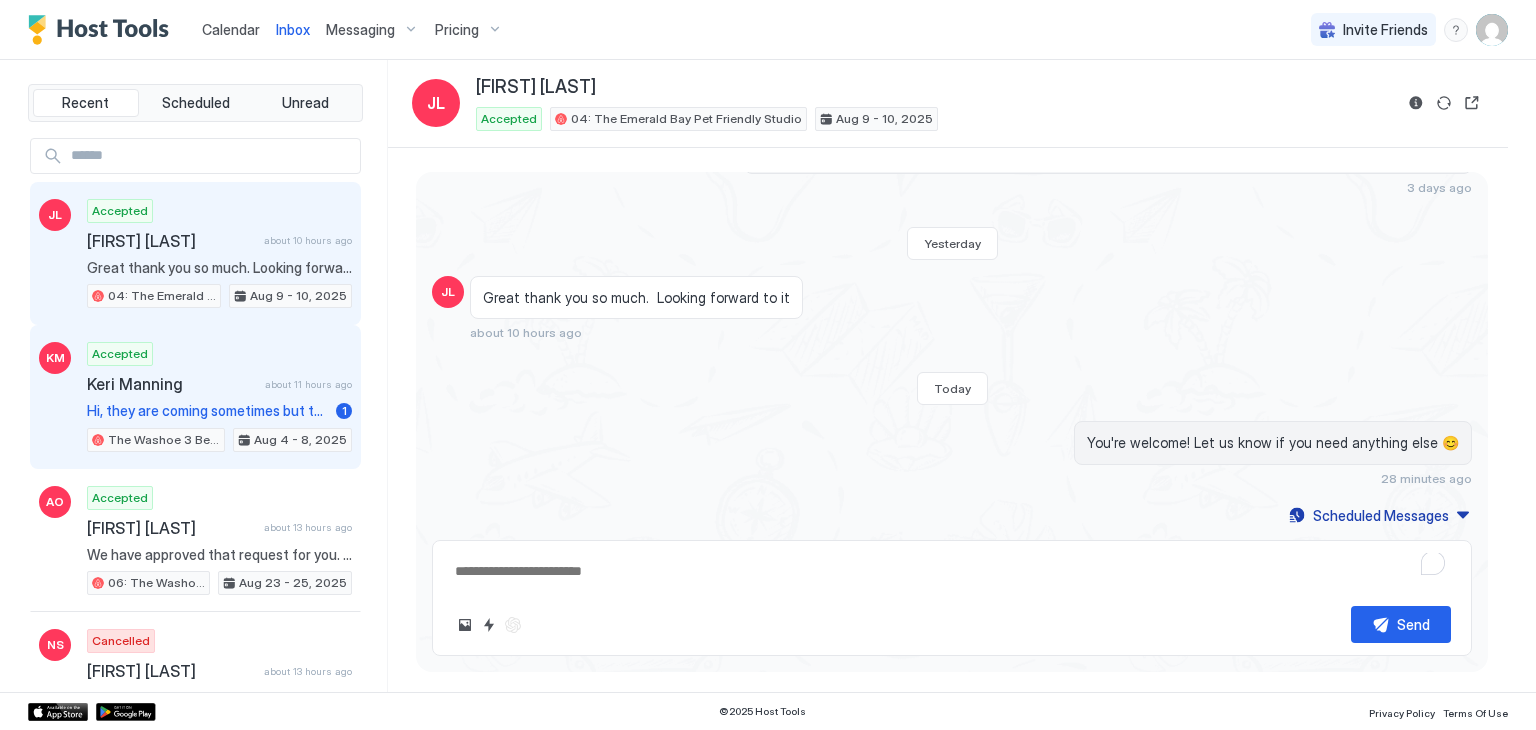 click on "Keri Manning" at bounding box center [172, 384] 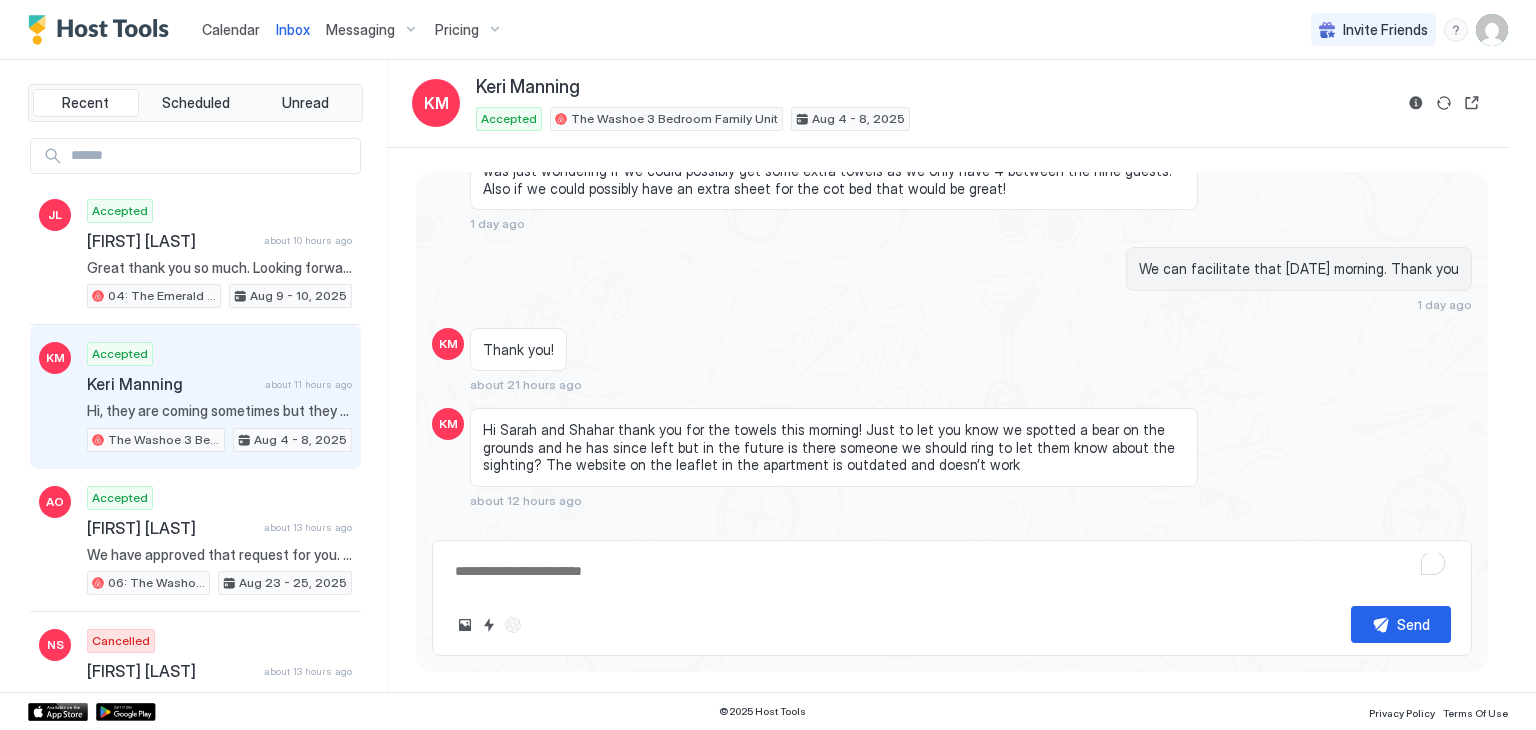 scroll, scrollTop: 1149, scrollLeft: 0, axis: vertical 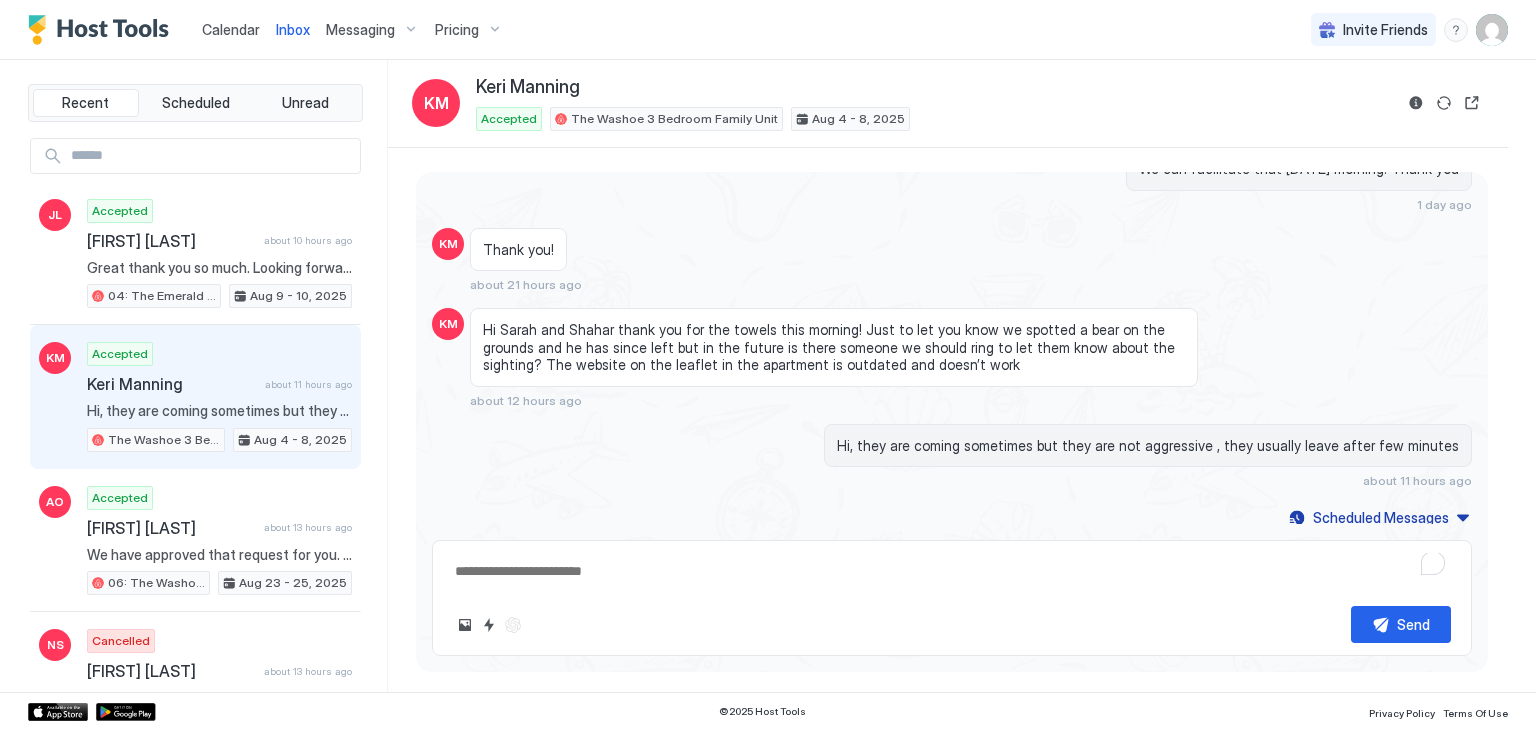 click on "Hi Sarah and Shahar thank you for the towels this morning! Just to let you know we spotted a bear on the grounds and he has since left but in the future is there someone we should ring to let them know about the sighting? The website on the leaflet in the apartment is outdated and doesn’t work" at bounding box center [834, 347] 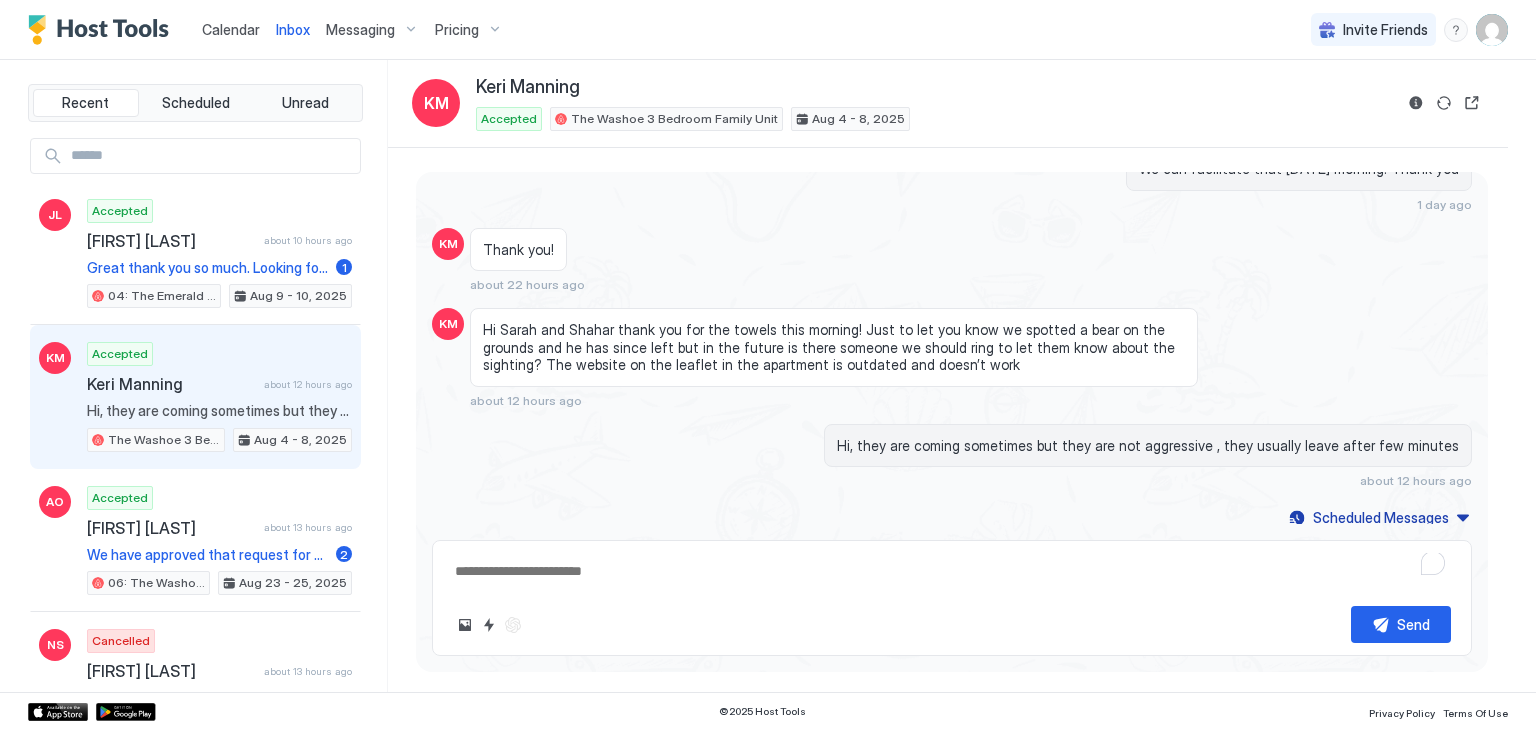 type on "*" 